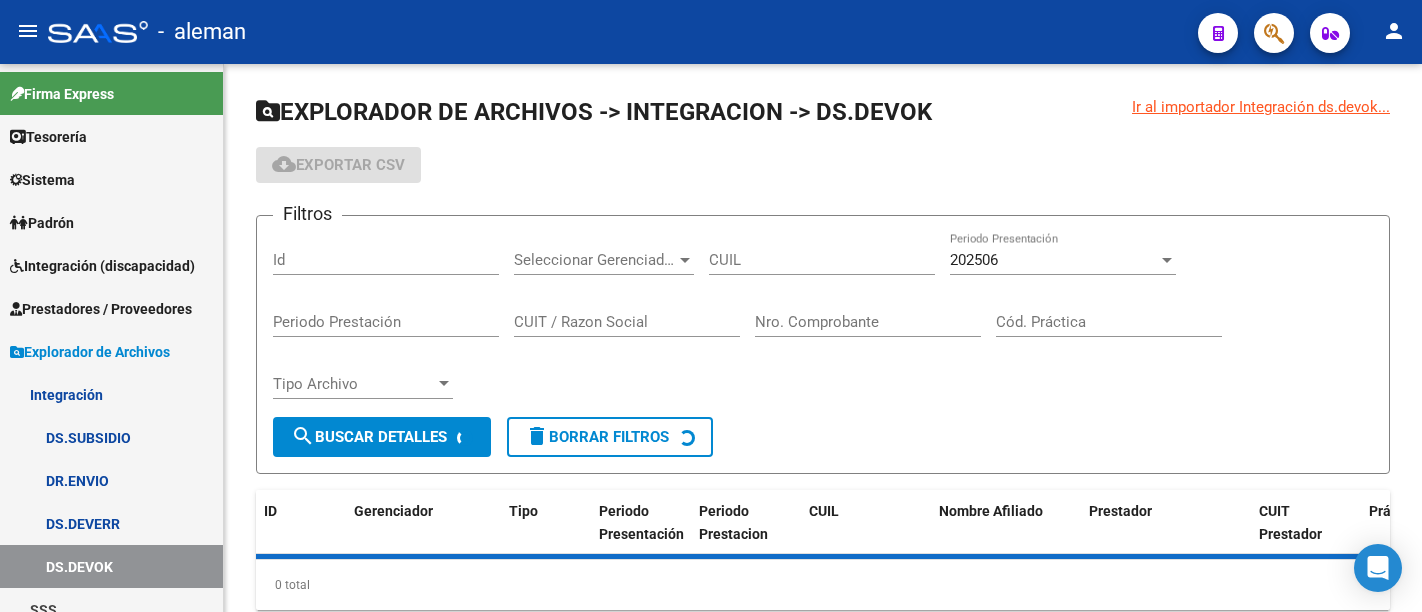 scroll, scrollTop: 0, scrollLeft: 0, axis: both 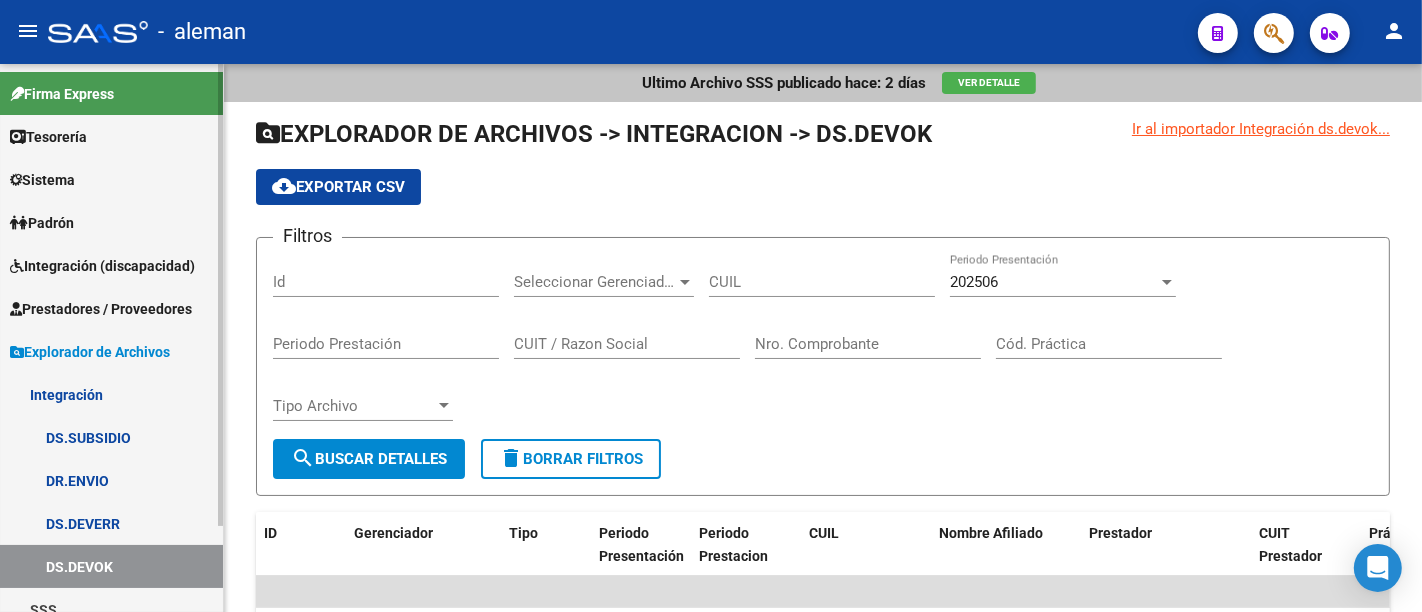 click on "Prestadores / Proveedores" at bounding box center [101, 309] 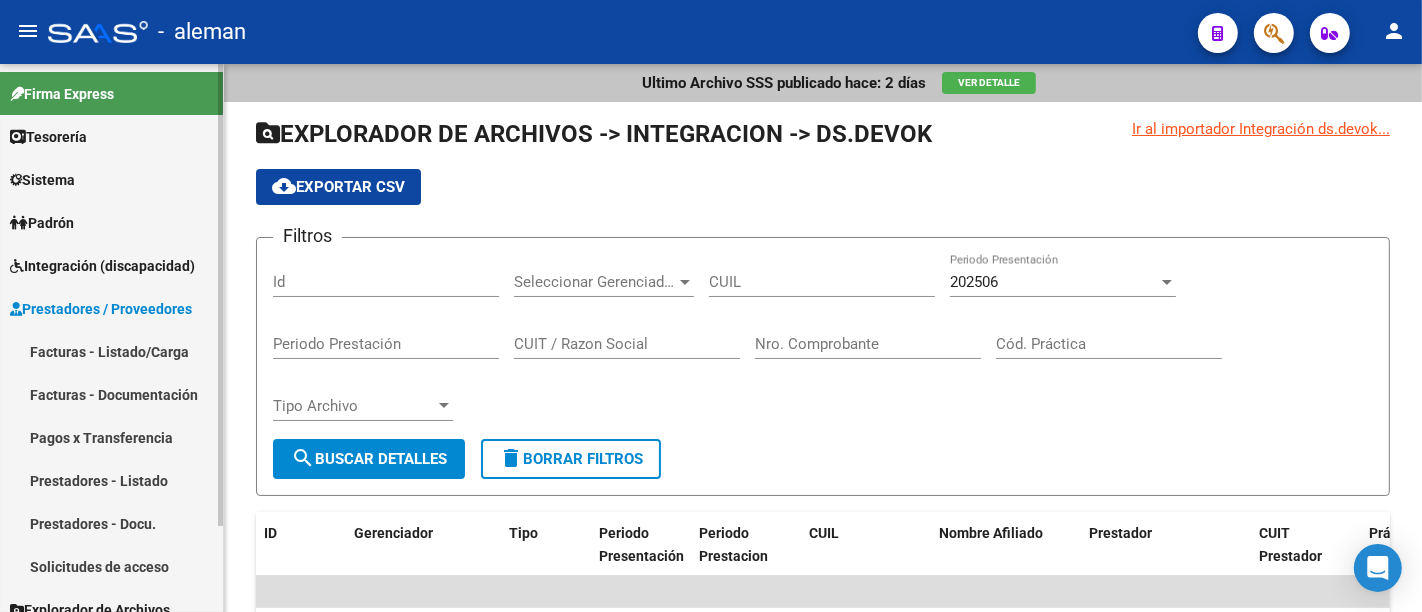 click on "Facturas - Listado/Carga" at bounding box center (111, 351) 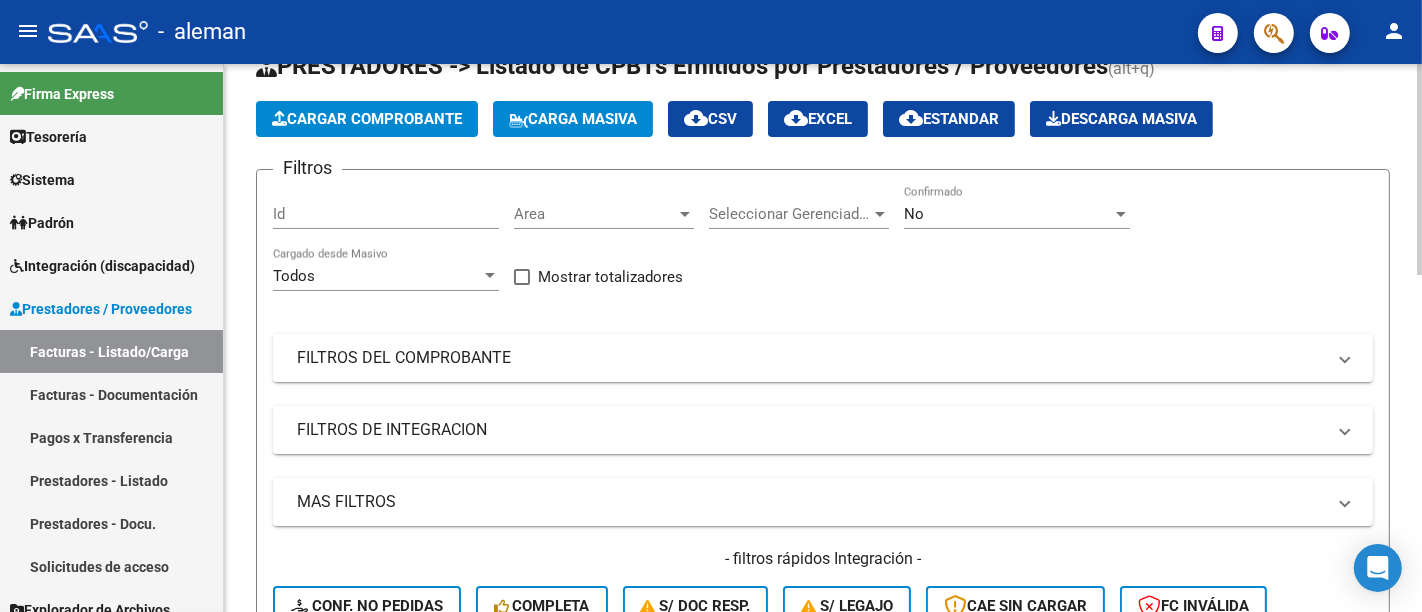 scroll, scrollTop: 111, scrollLeft: 0, axis: vertical 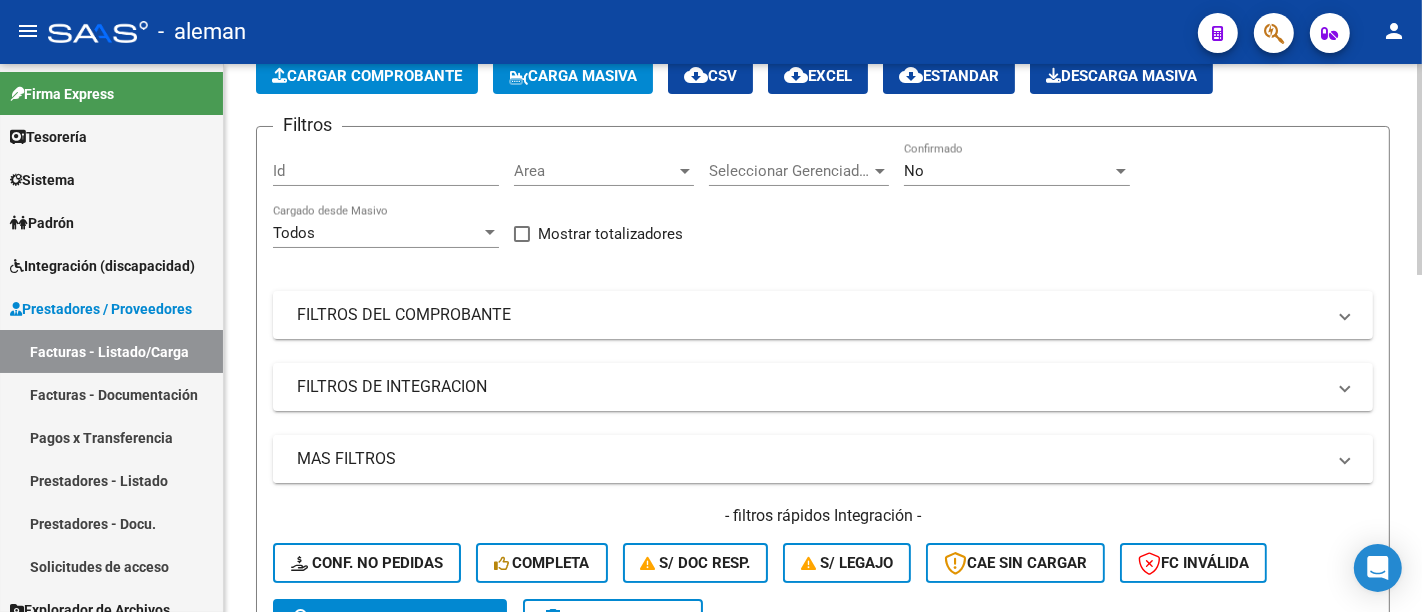 click on "MAS FILTROS" at bounding box center [811, 459] 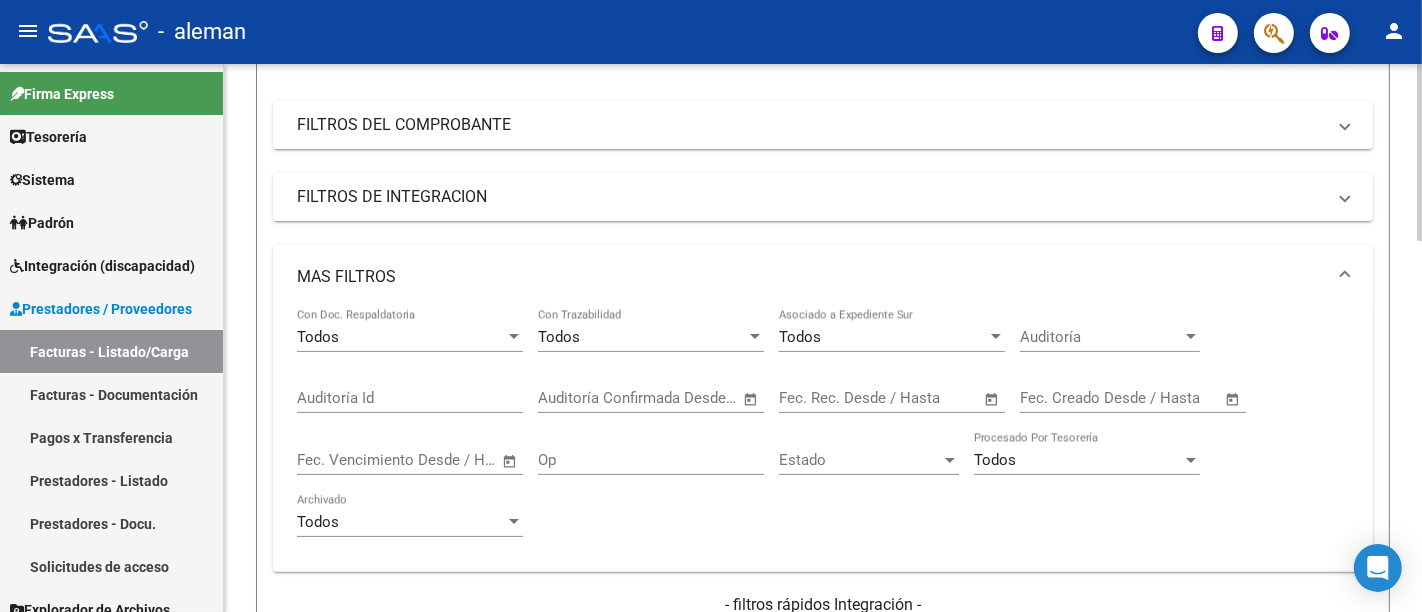 scroll, scrollTop: 333, scrollLeft: 0, axis: vertical 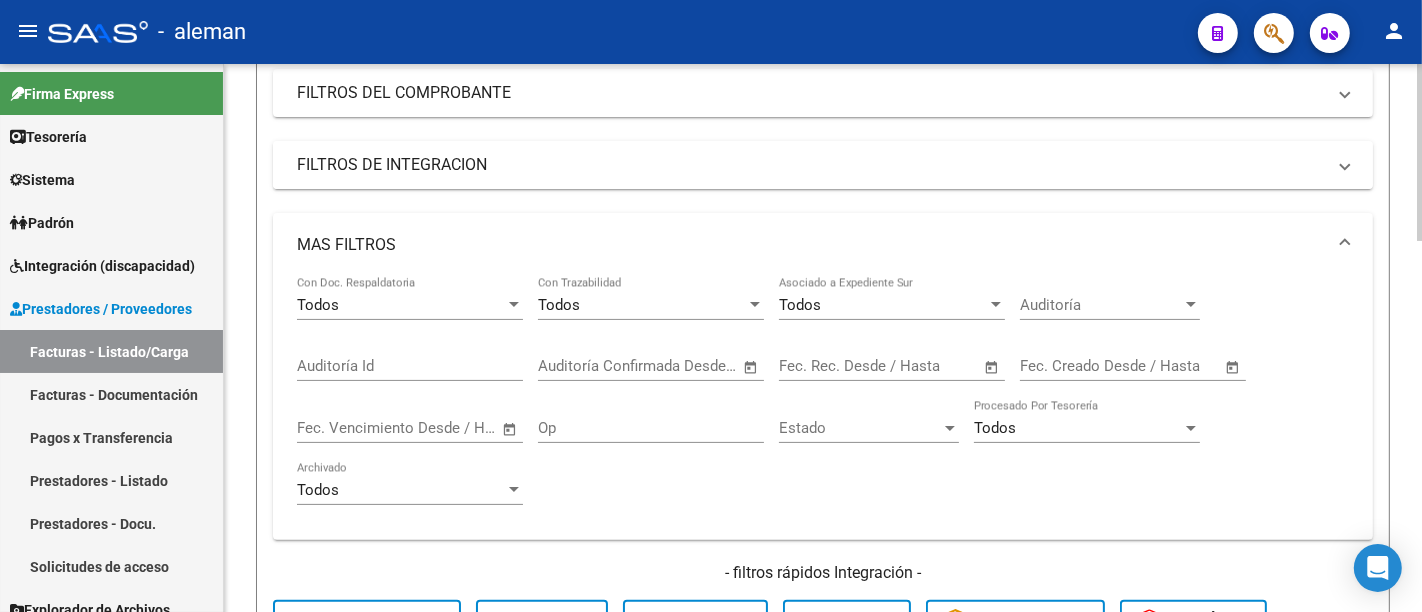 click on "FILTROS DE INTEGRACION" at bounding box center (811, 165) 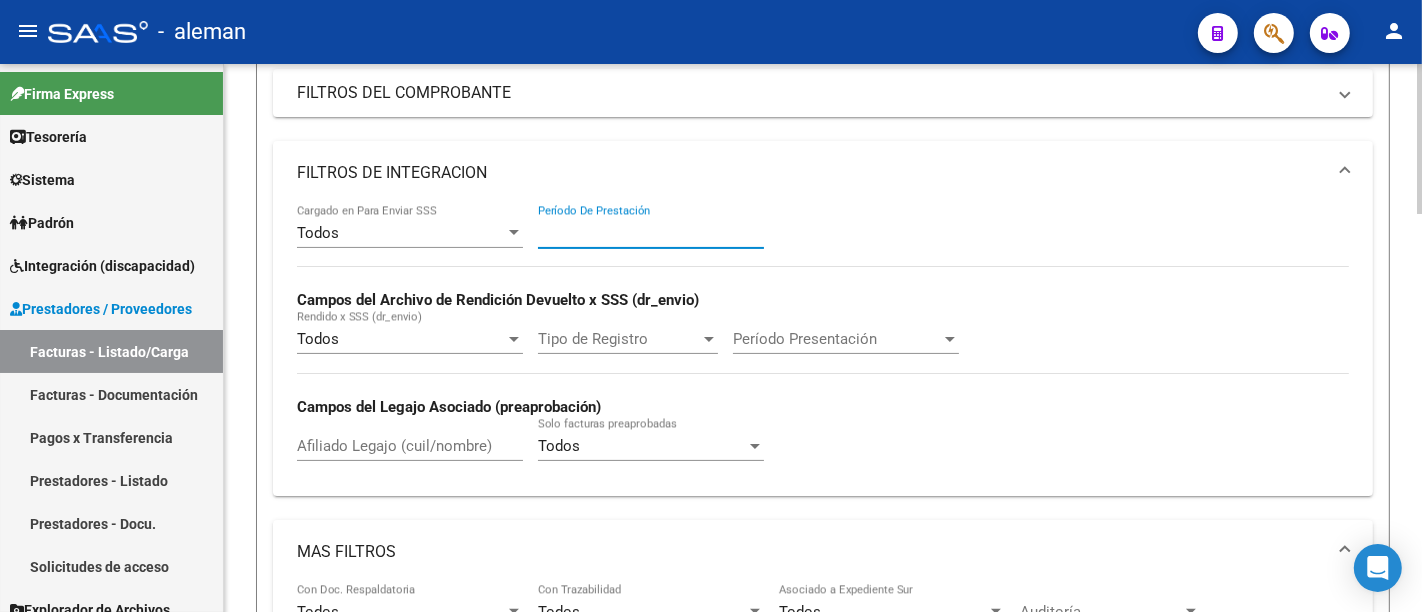 click on "Período De Prestación" at bounding box center [651, 233] 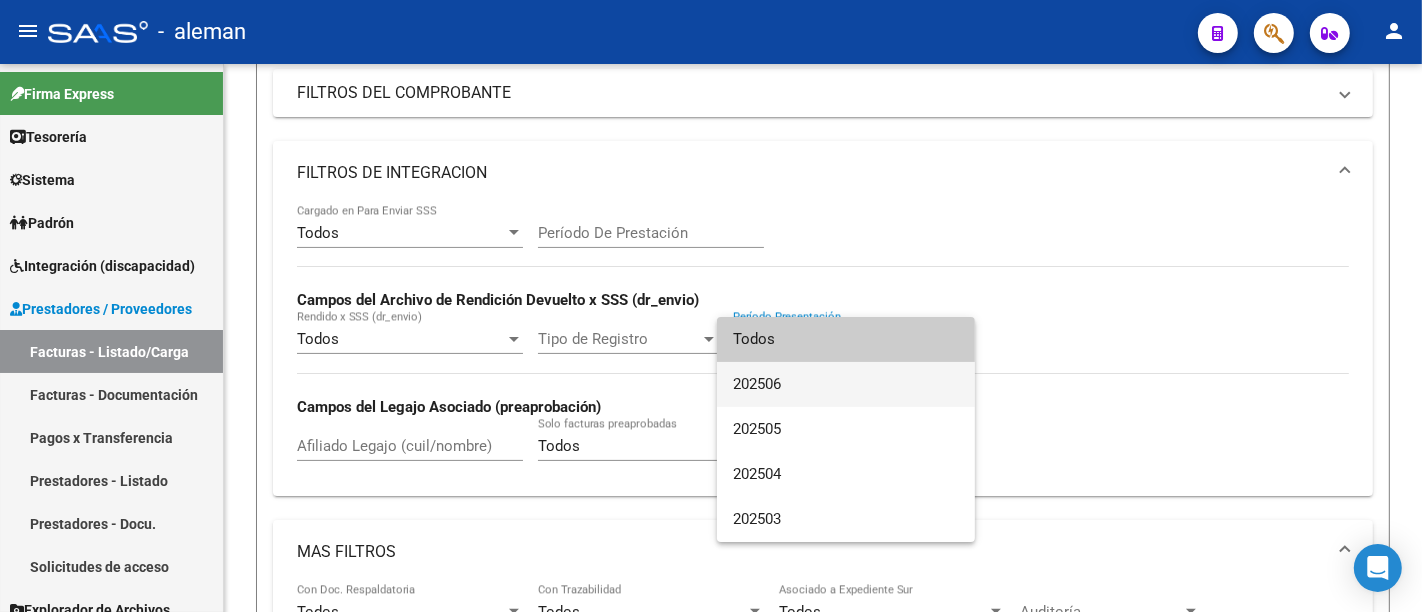 click on "202506" at bounding box center [846, 384] 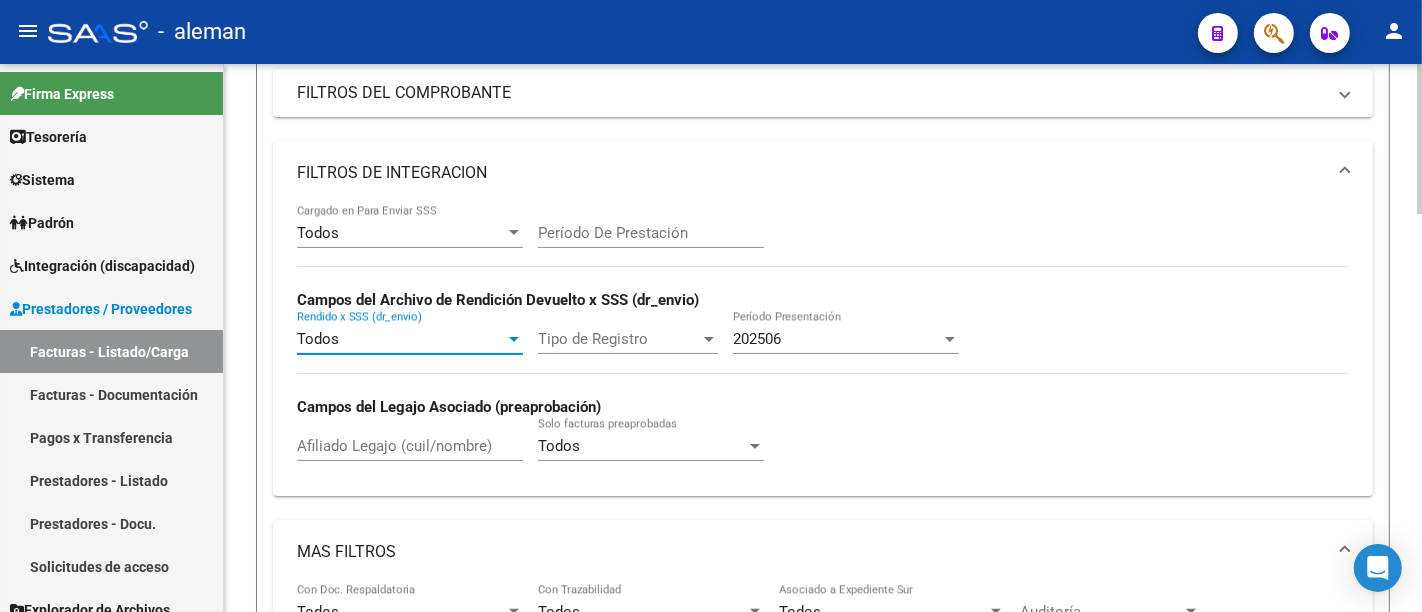 click on "Todos" at bounding box center (401, 339) 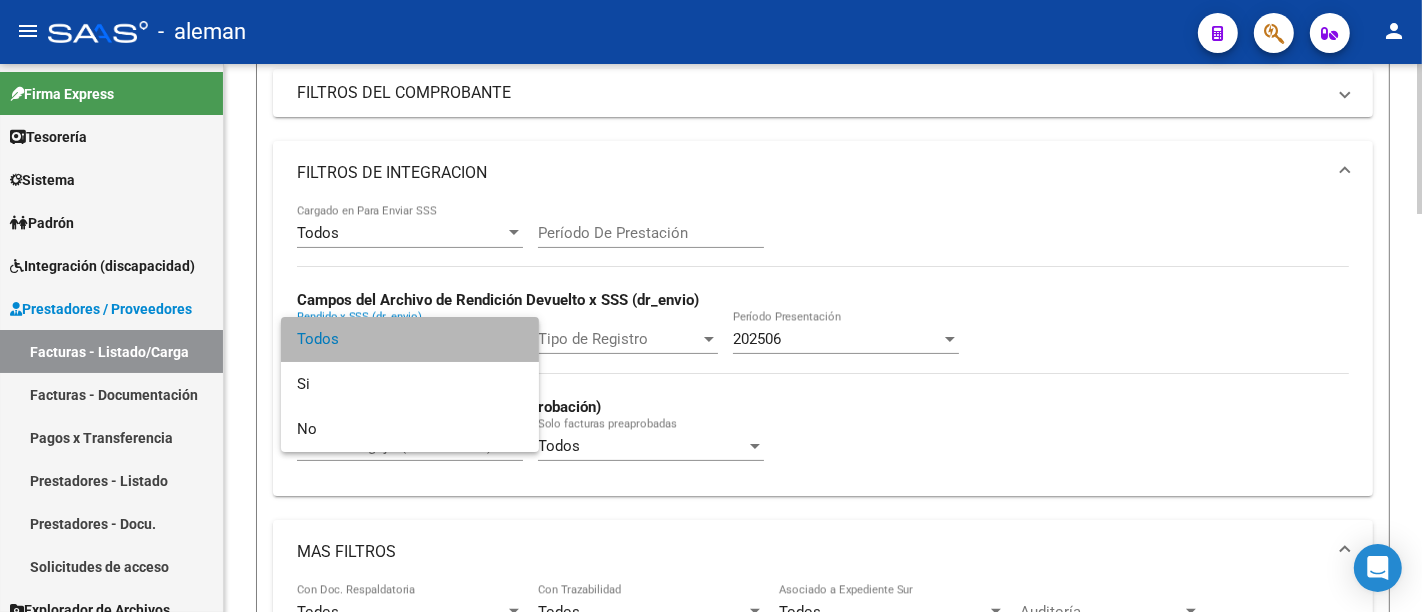 click on "Todos" at bounding box center [410, 339] 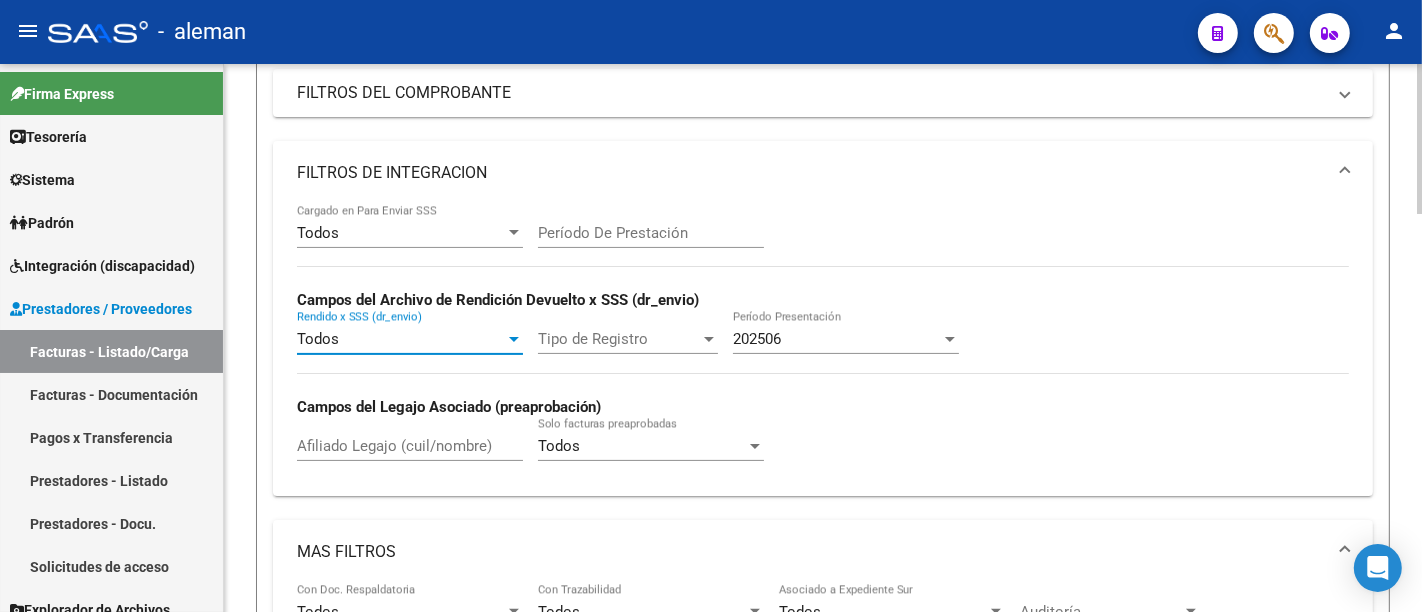 click on "Tipo de Registro" at bounding box center [619, 339] 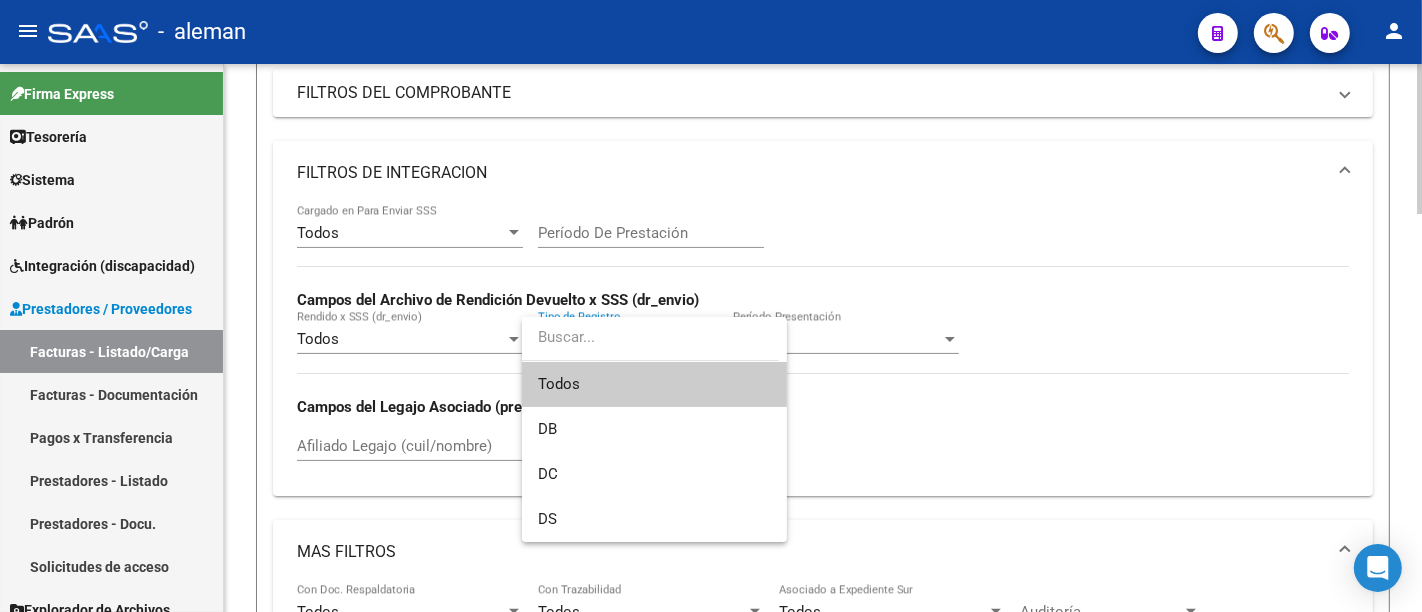 click at bounding box center [650, 337] 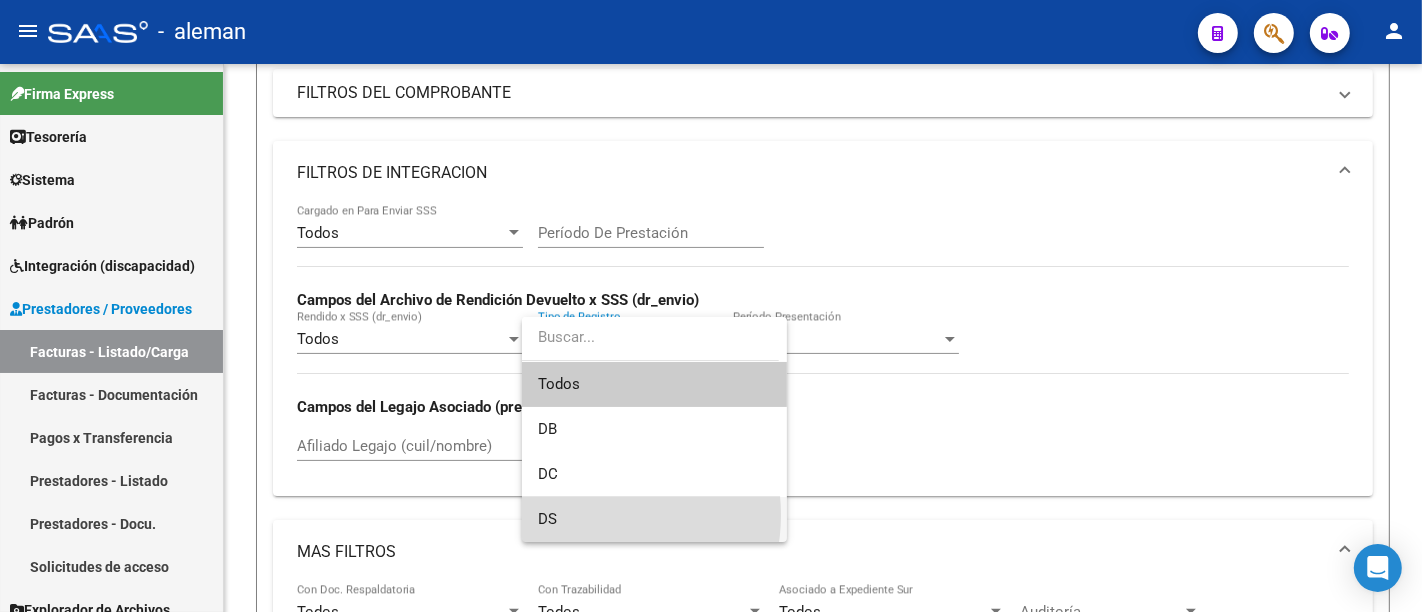 click on "DS" at bounding box center (654, 519) 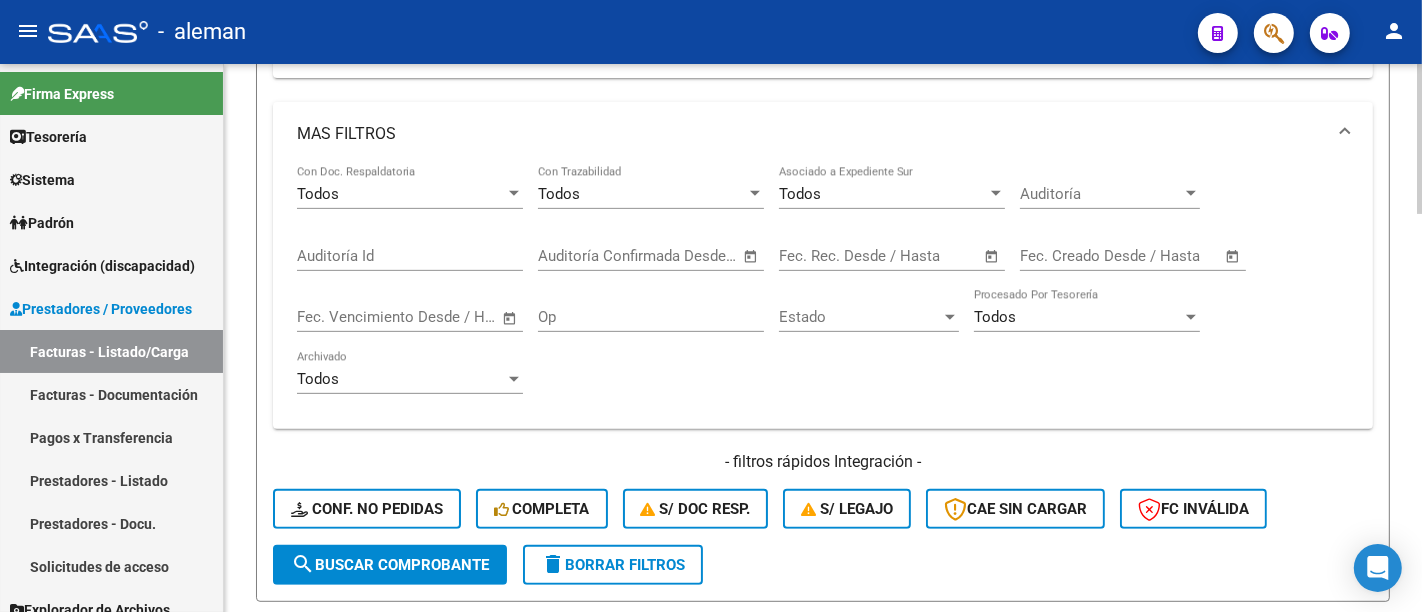 scroll, scrollTop: 1000, scrollLeft: 0, axis: vertical 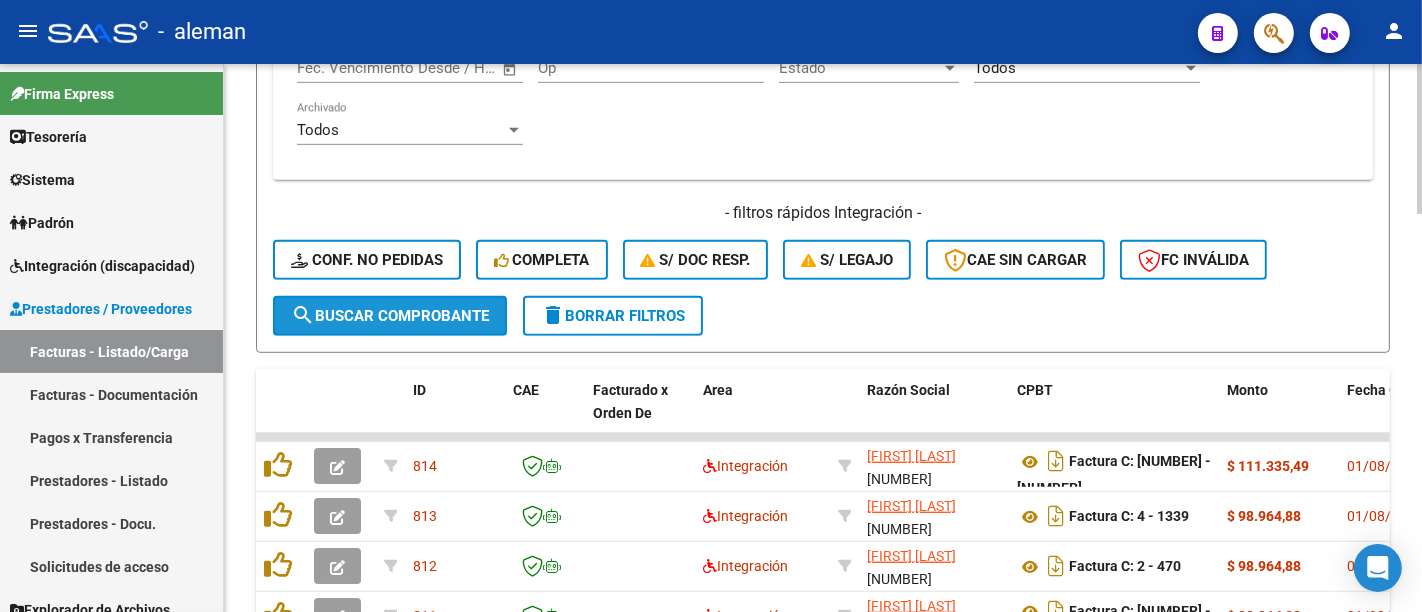 click on "search  Buscar Comprobante" 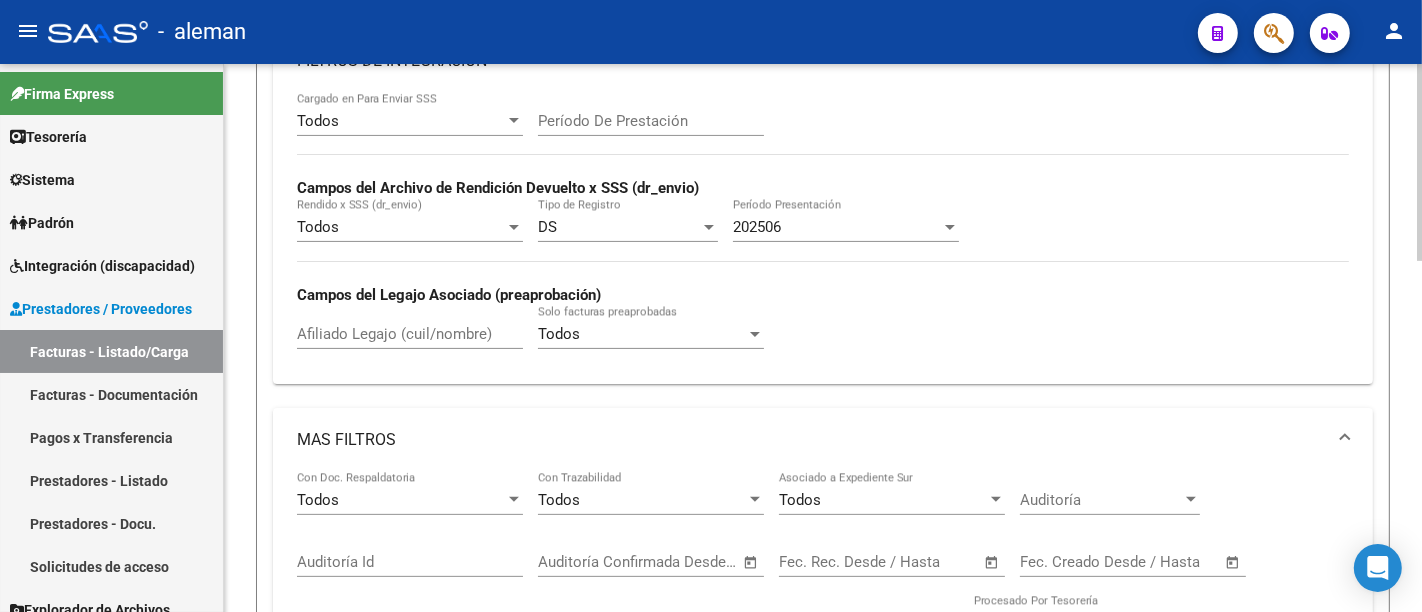 scroll, scrollTop: 428, scrollLeft: 0, axis: vertical 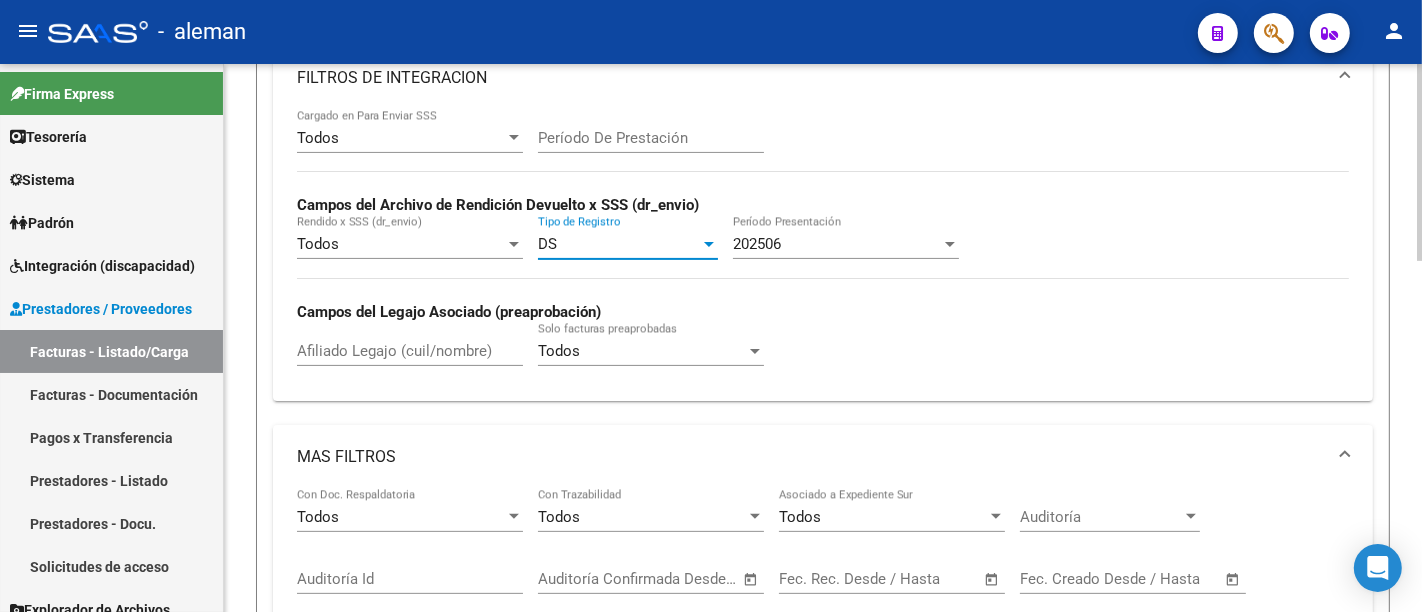click on "DS" at bounding box center [619, 244] 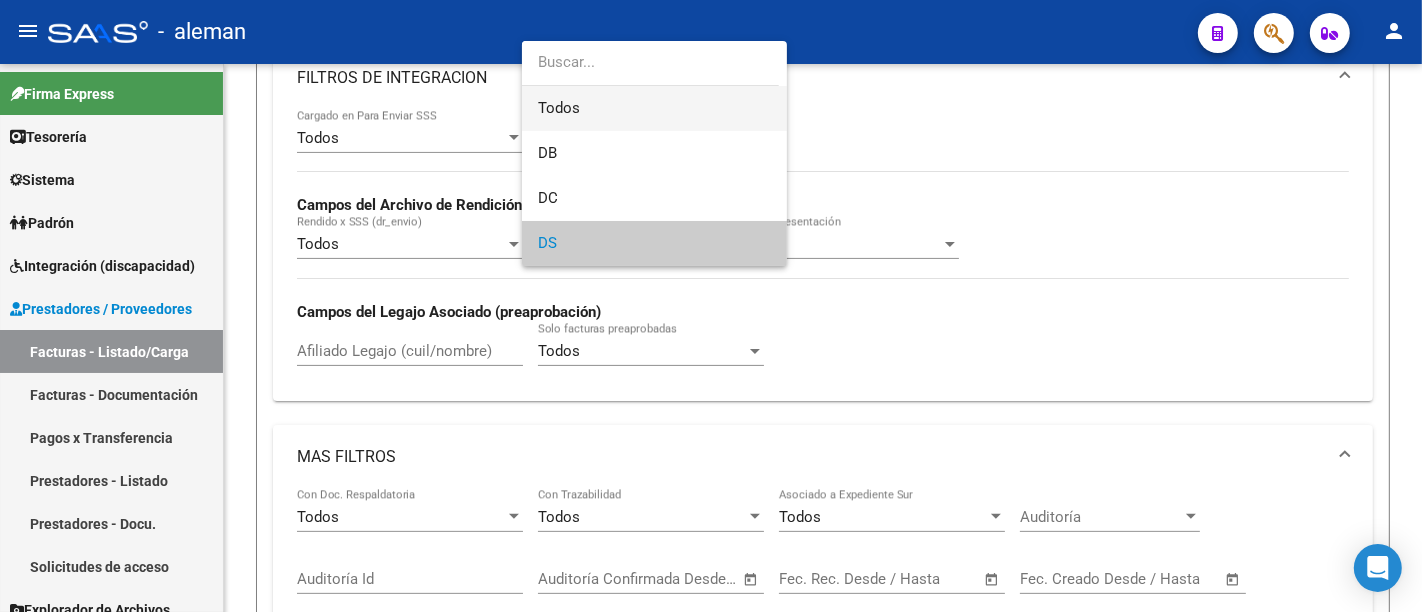click on "Todos" at bounding box center [654, 108] 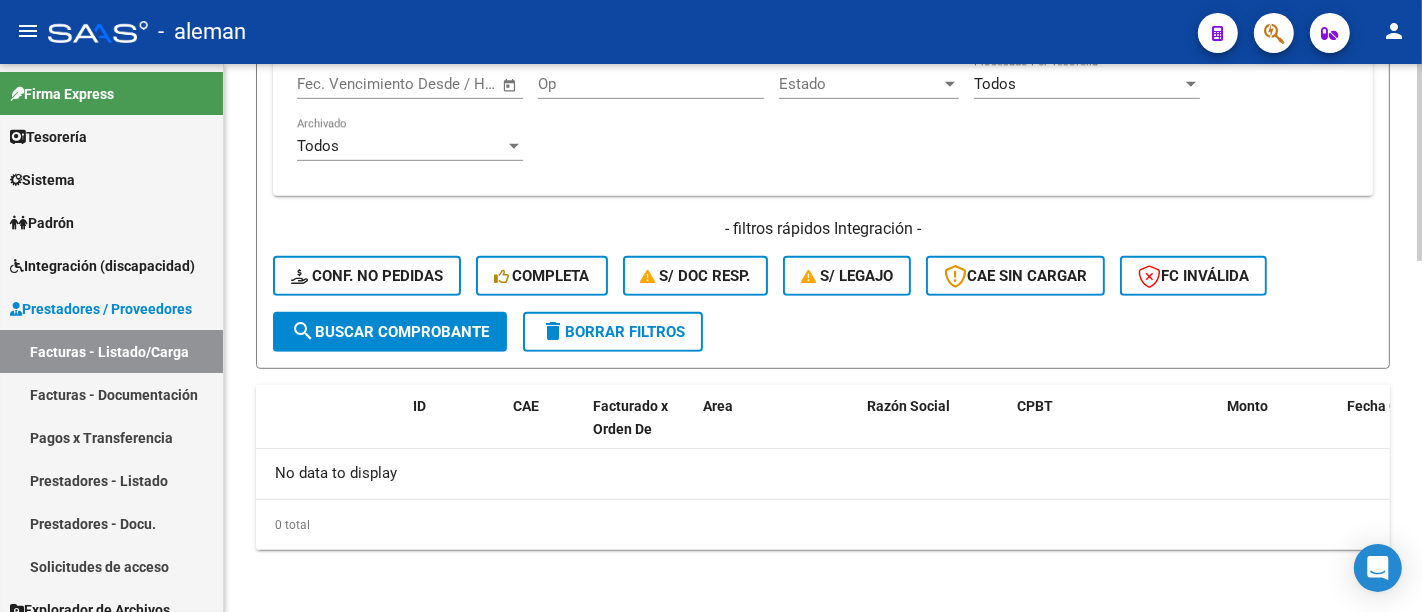 click on "- filtros rápidos Integración -    Conf. no pedidas    Completa    S/ Doc Resp.    S/ legajo  CAE SIN CARGAR  FC Inválida" 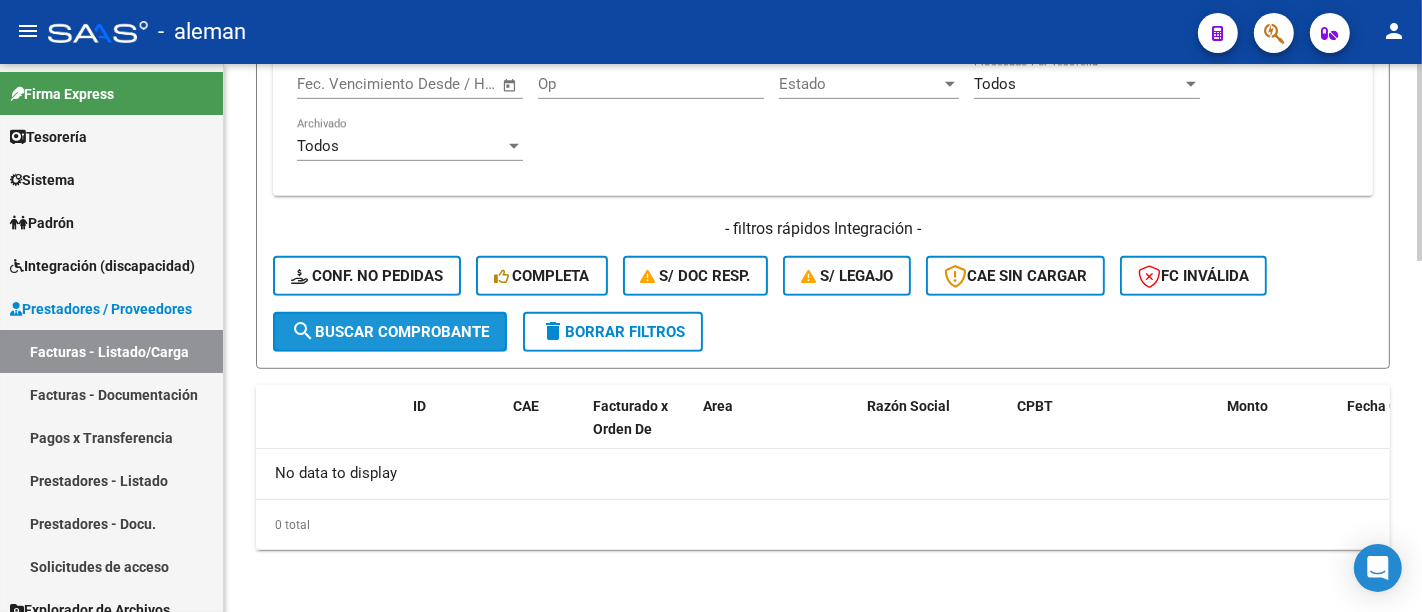 click on "search  Buscar Comprobante" 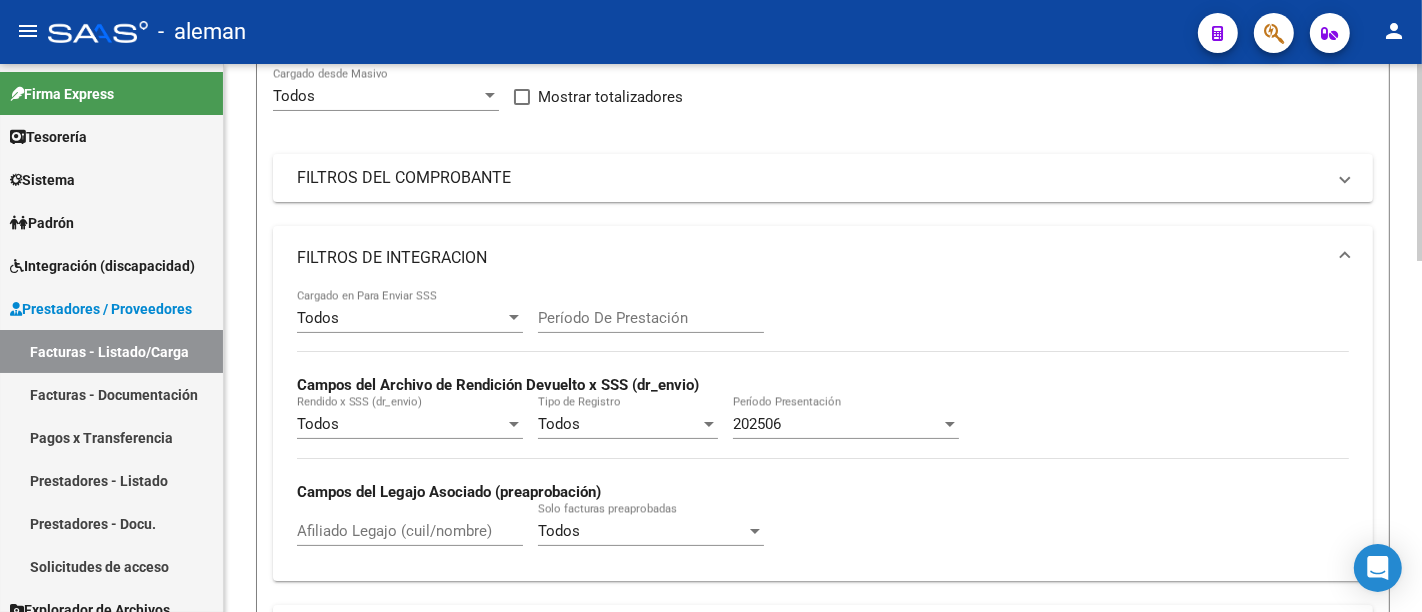 scroll, scrollTop: 0, scrollLeft: 0, axis: both 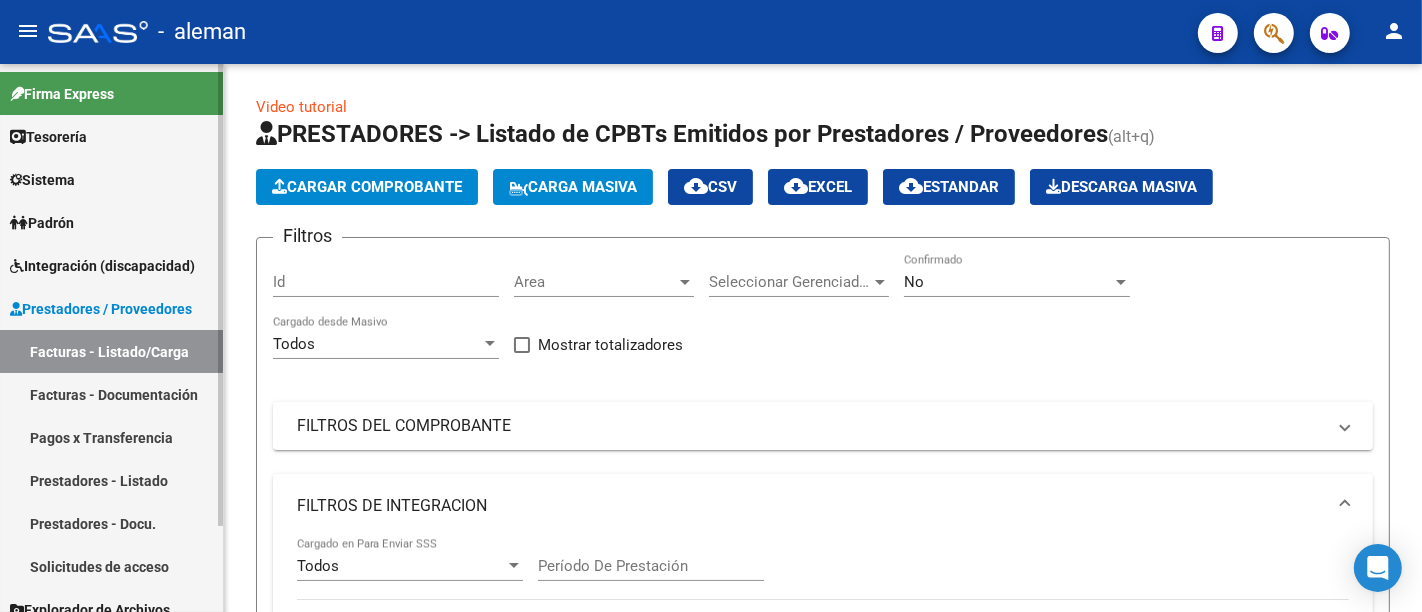 click on "Facturas - Documentación" at bounding box center [111, 394] 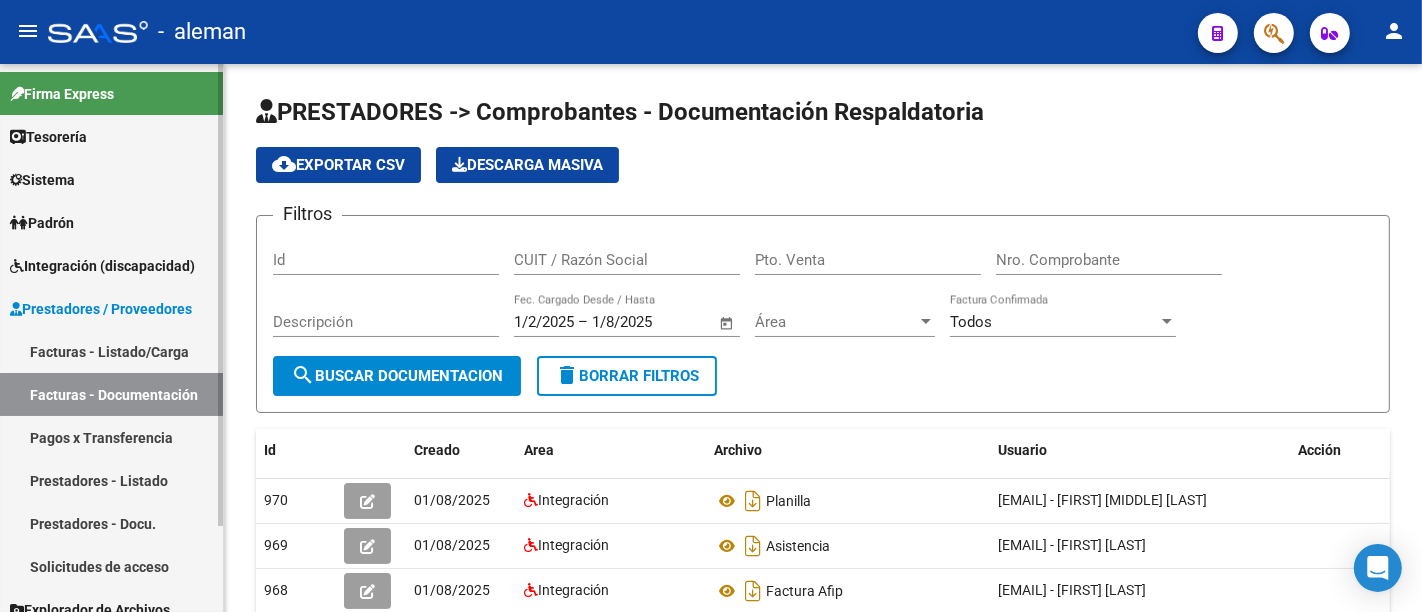 click on "Pagos x Transferencia" at bounding box center (111, 437) 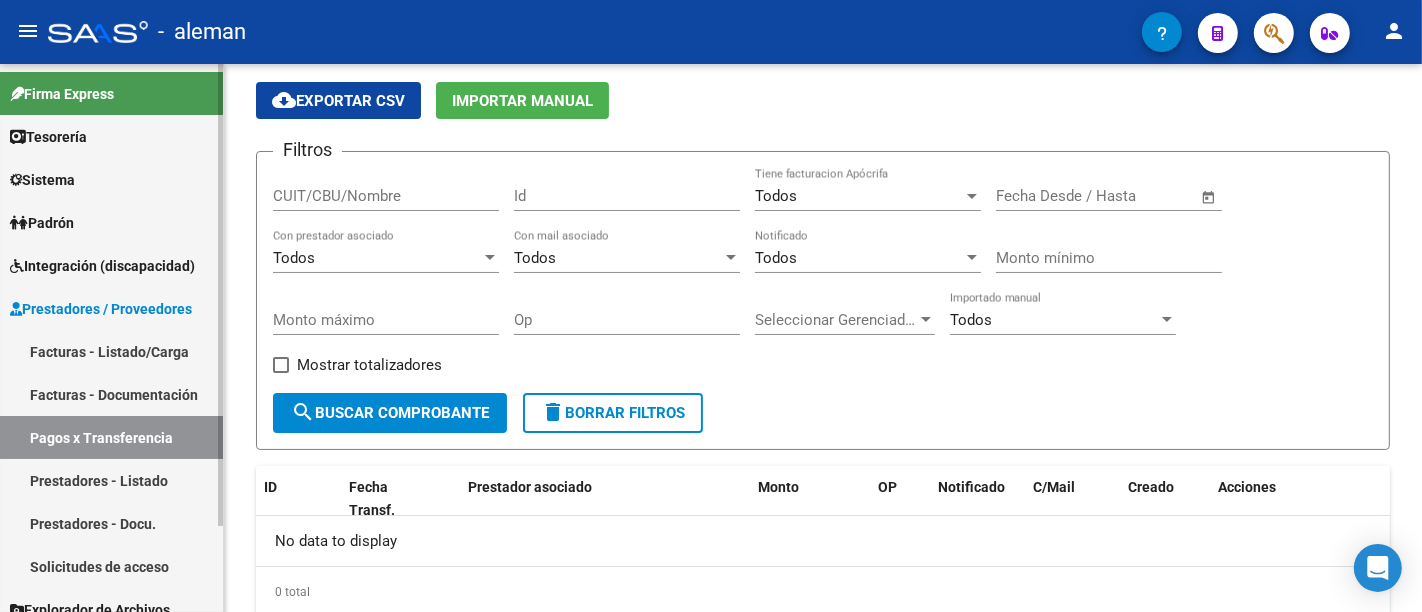 scroll, scrollTop: 92, scrollLeft: 0, axis: vertical 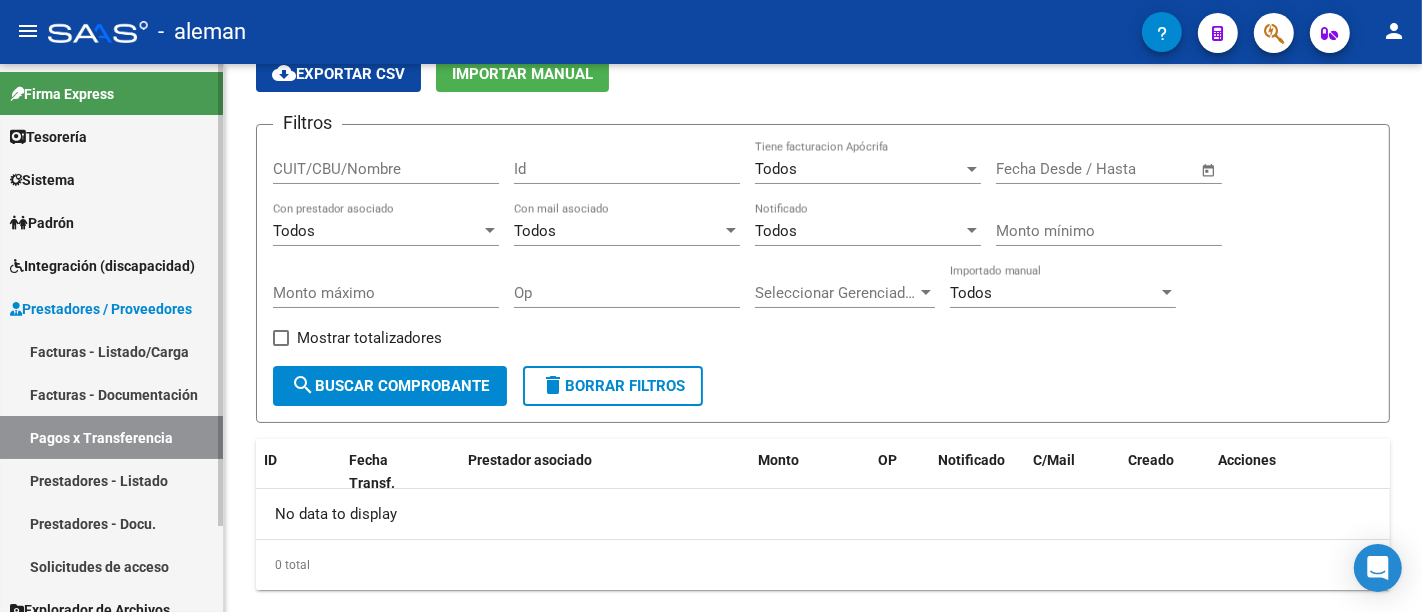 click on "Prestadores - Listado" at bounding box center (111, 480) 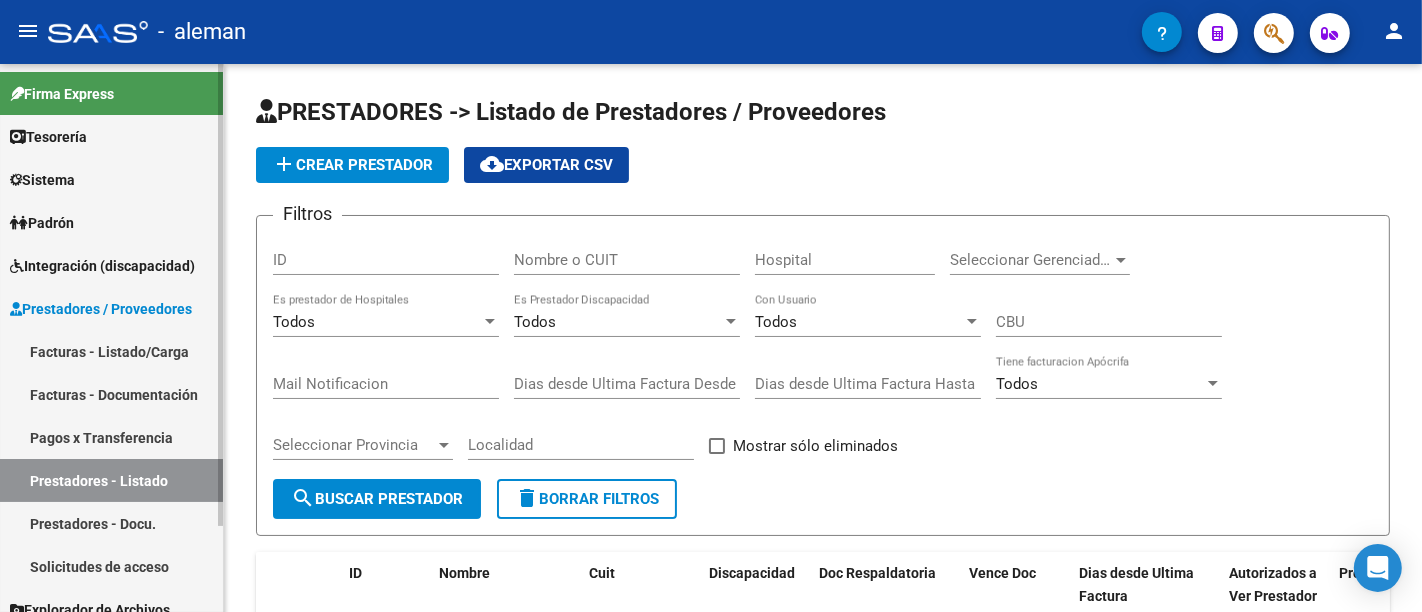 click on "Prestadores - Docu." at bounding box center [111, 523] 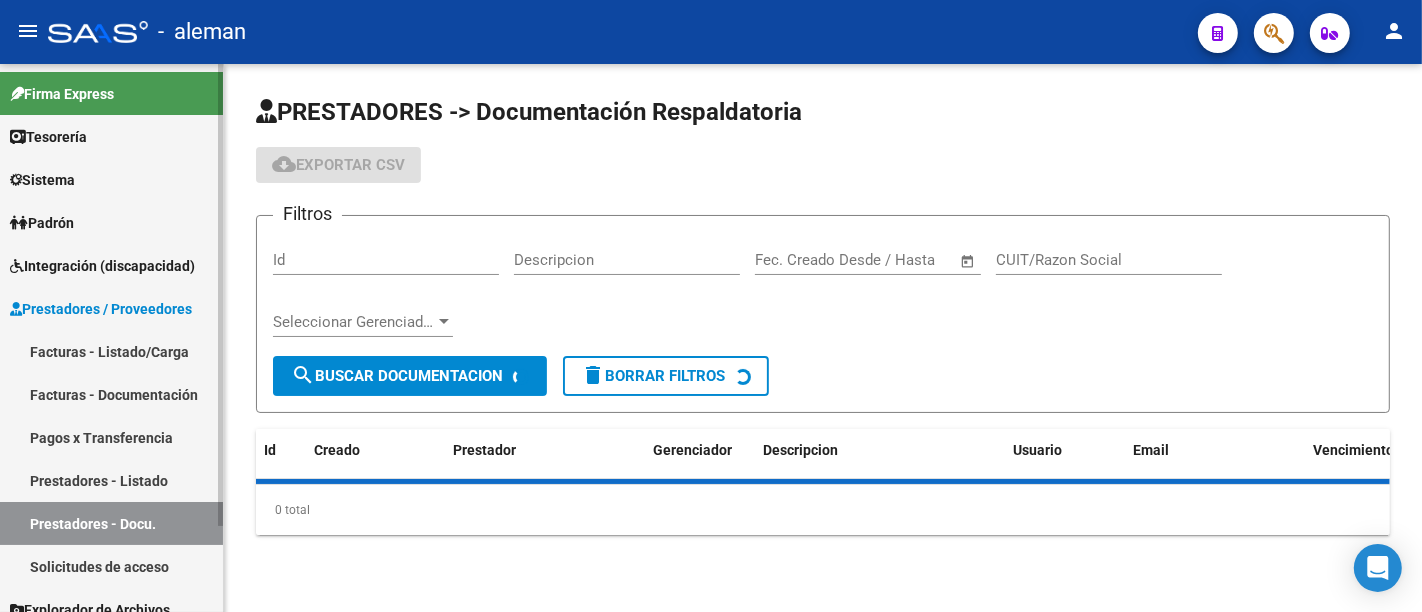 scroll, scrollTop: 104, scrollLeft: 0, axis: vertical 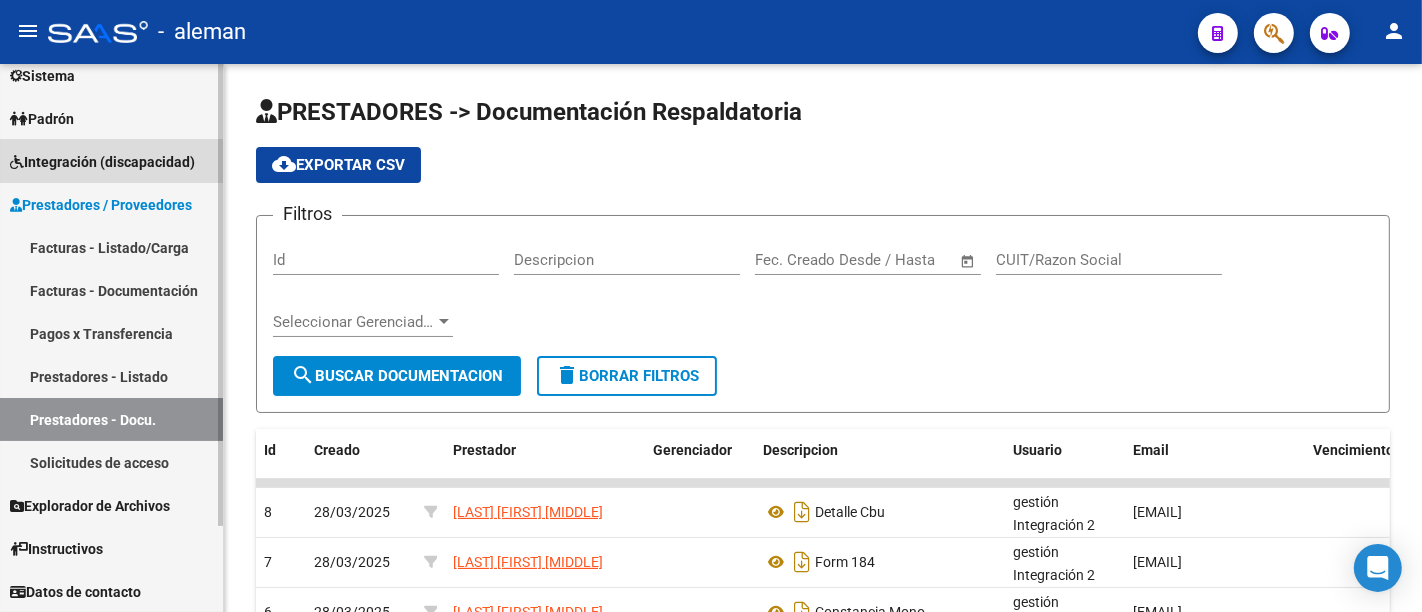 click on "Integración (discapacidad)" at bounding box center [102, 162] 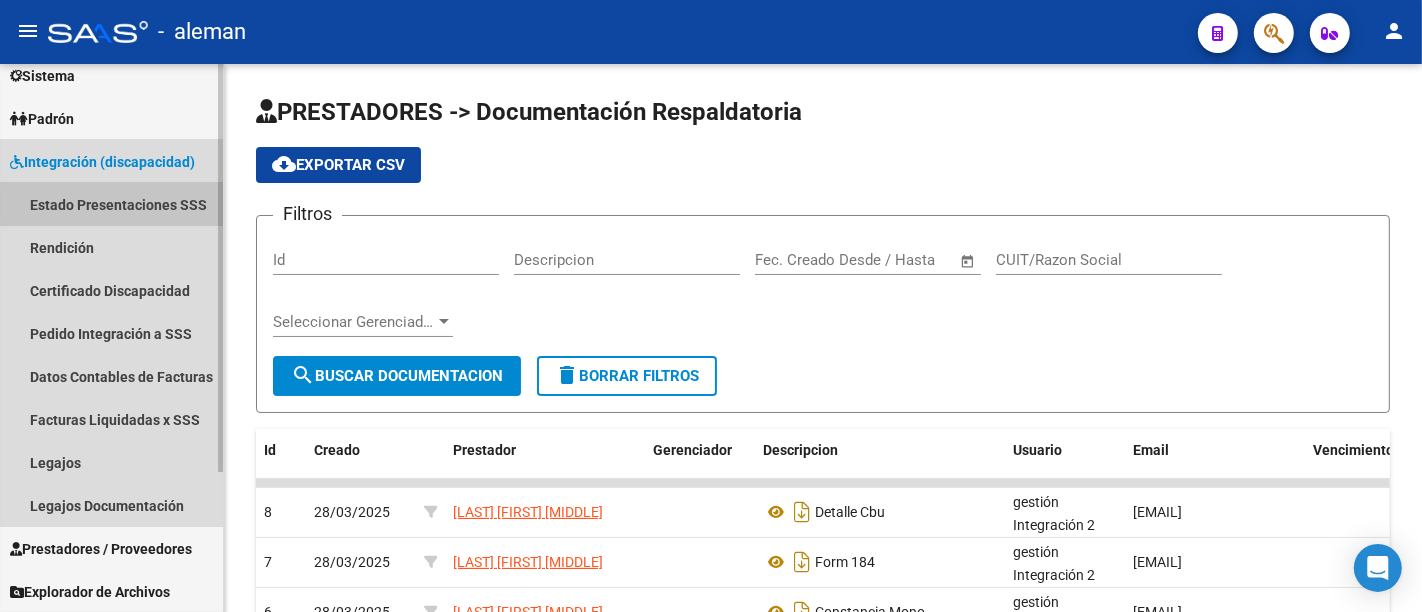 click on "Estado Presentaciones SSS" at bounding box center (111, 204) 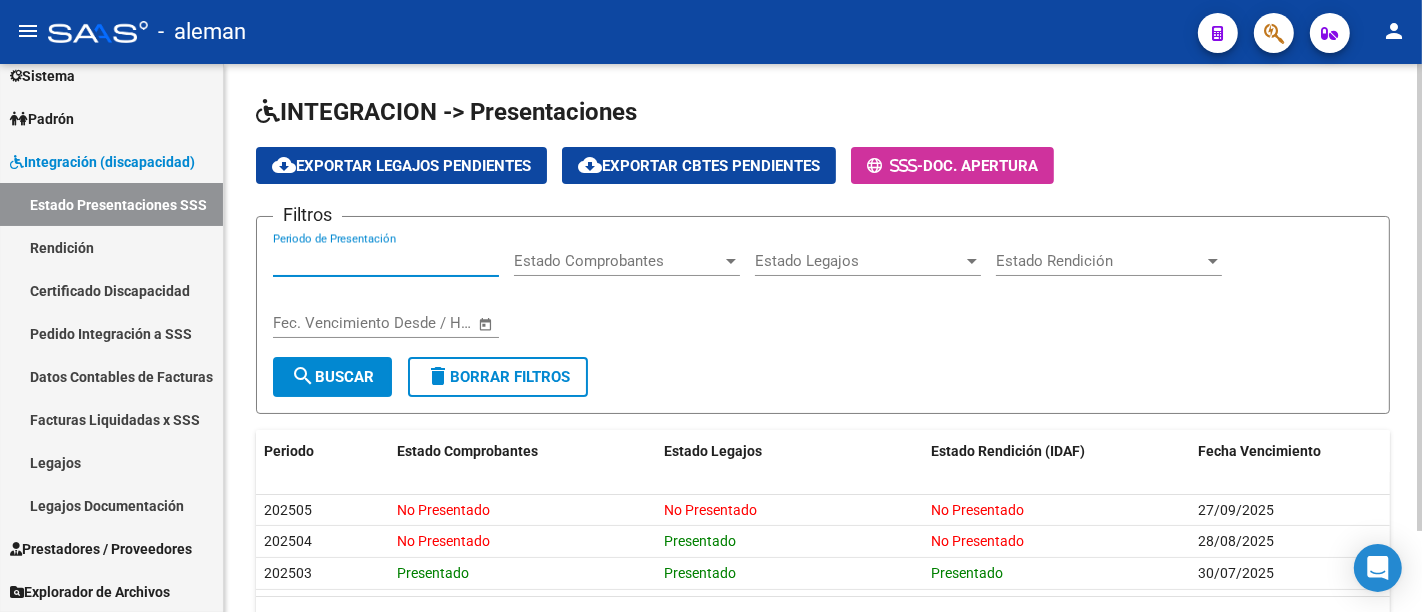 click on "Periodo de Presentación" at bounding box center [386, 261] 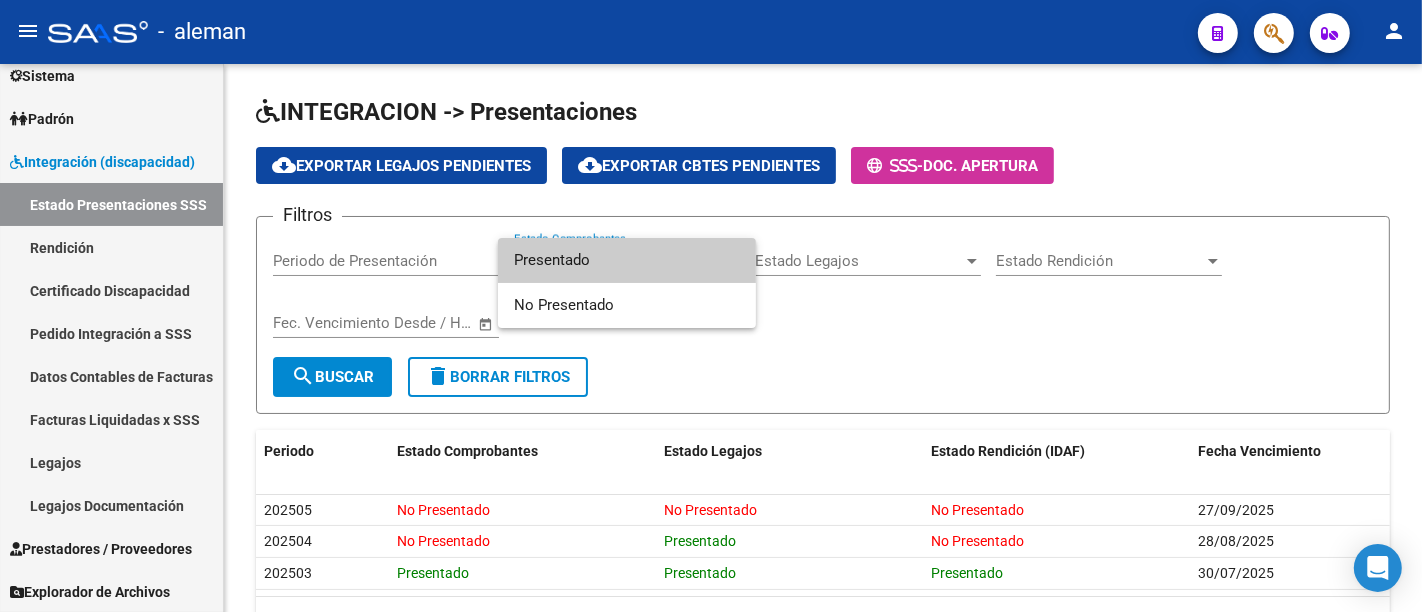 click at bounding box center [711, 306] 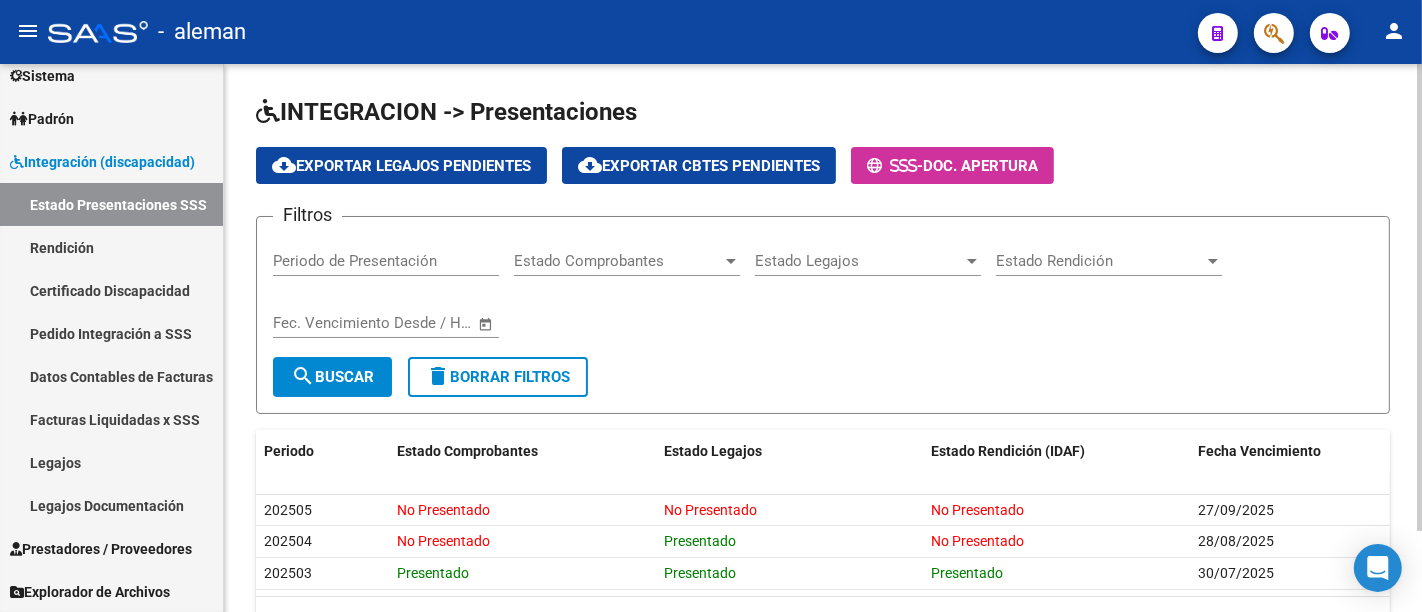 click on "Filtros Periodo de Presentación Estado Comprobantes Estado Comprobantes Estado Legajos Estado Legajos Estado Rendición Estado Rendición Start date – End date Fec. Vencimiento Desde / Hasta" 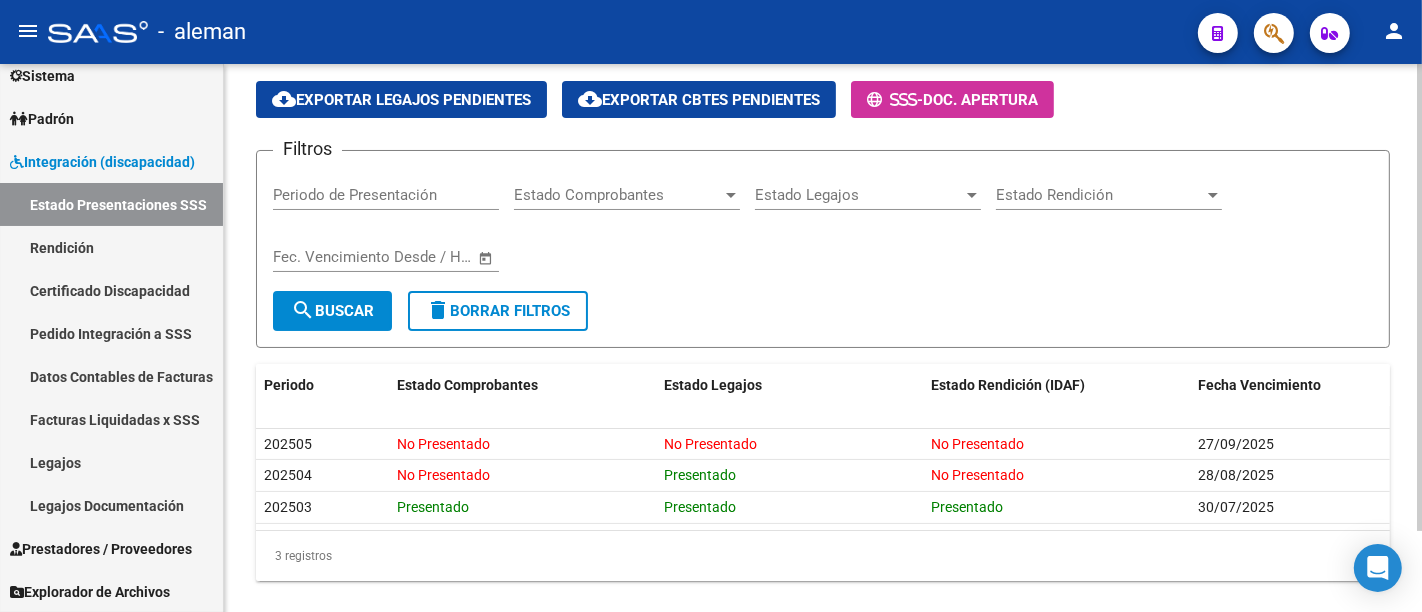 scroll, scrollTop: 96, scrollLeft: 0, axis: vertical 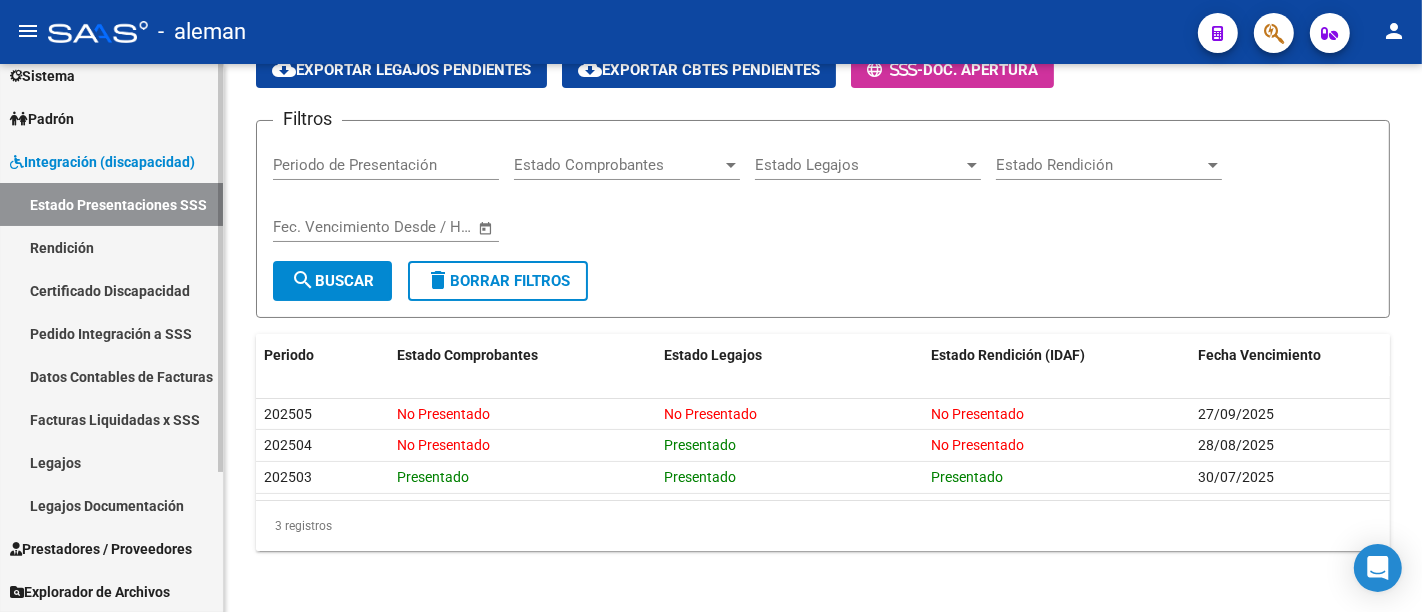 click on "Rendición" at bounding box center (111, 247) 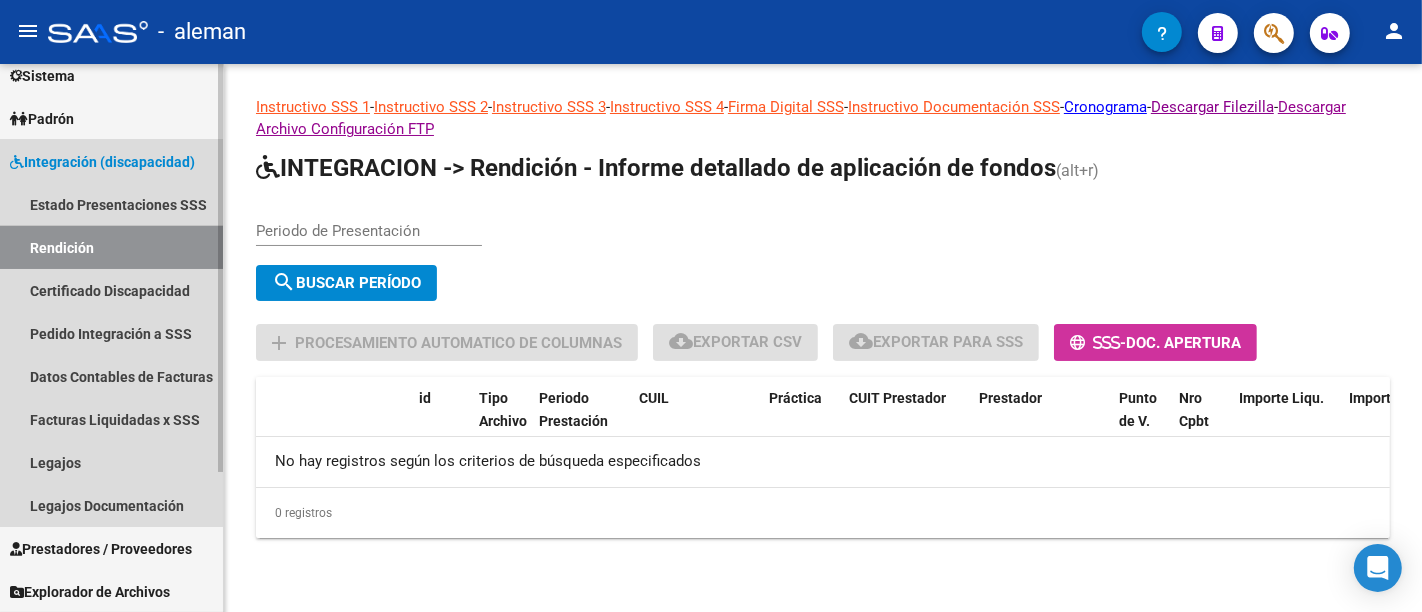 scroll, scrollTop: 0, scrollLeft: 0, axis: both 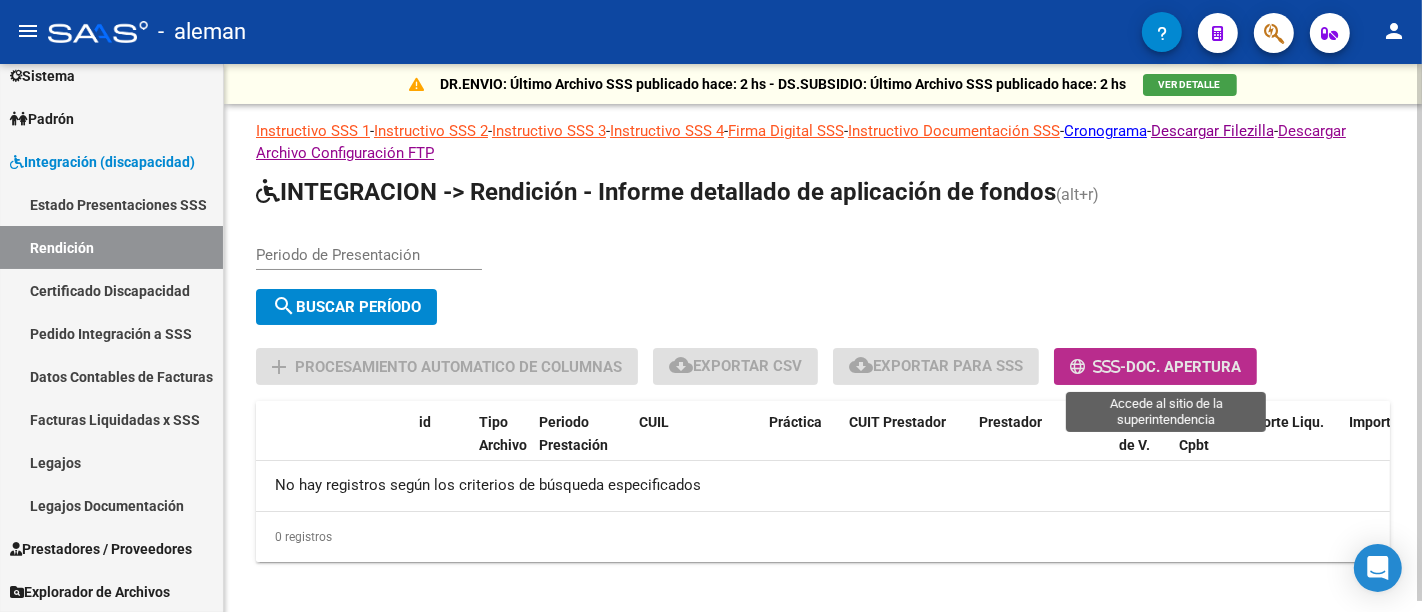 click on "Doc. Apertura" 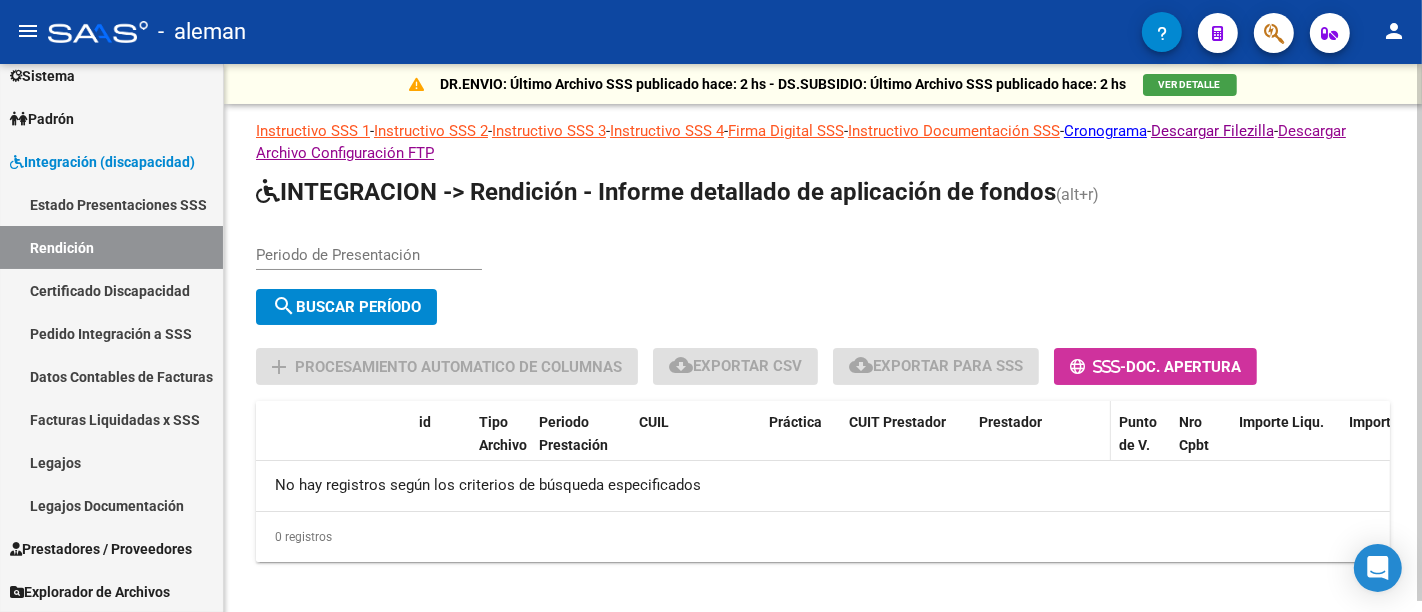 scroll, scrollTop: 12, scrollLeft: 0, axis: vertical 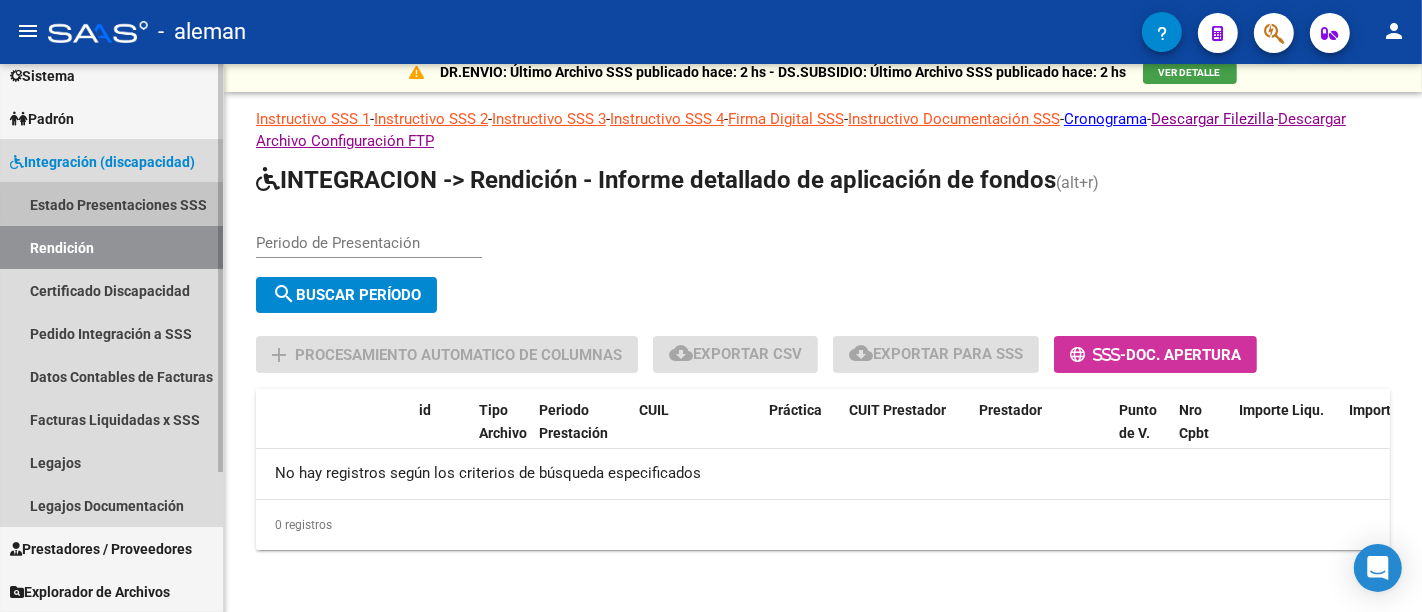 click on "Estado Presentaciones SSS" at bounding box center (111, 204) 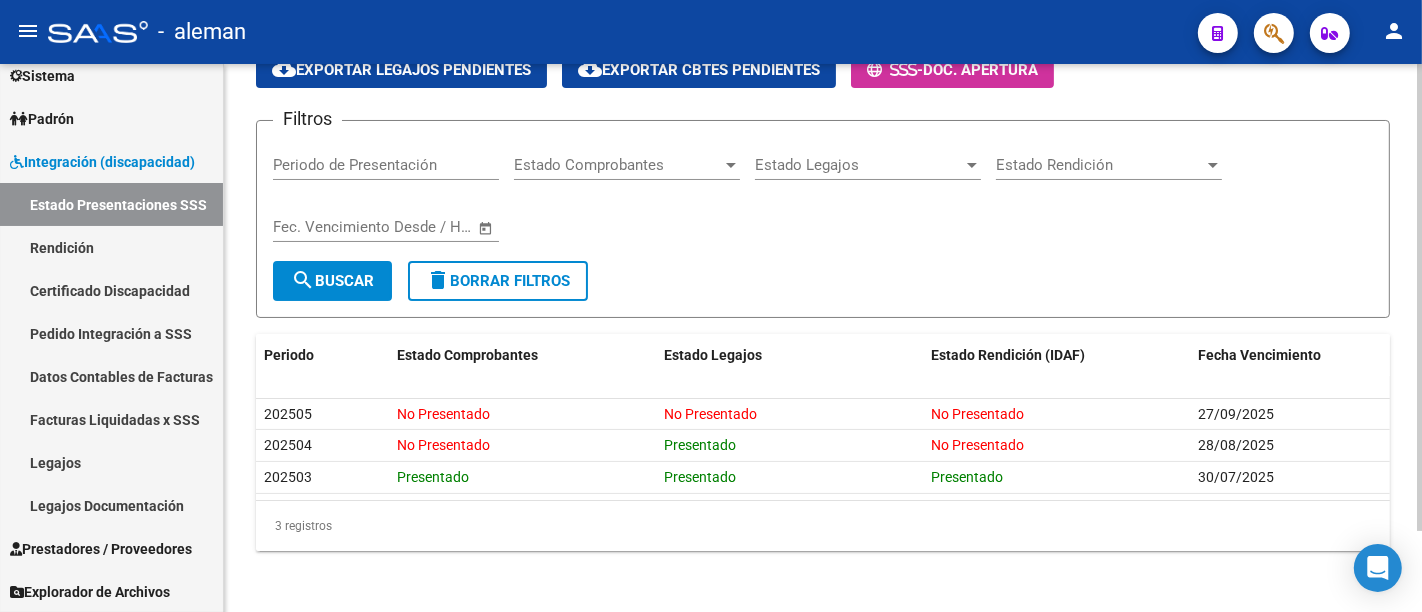 scroll, scrollTop: 0, scrollLeft: 0, axis: both 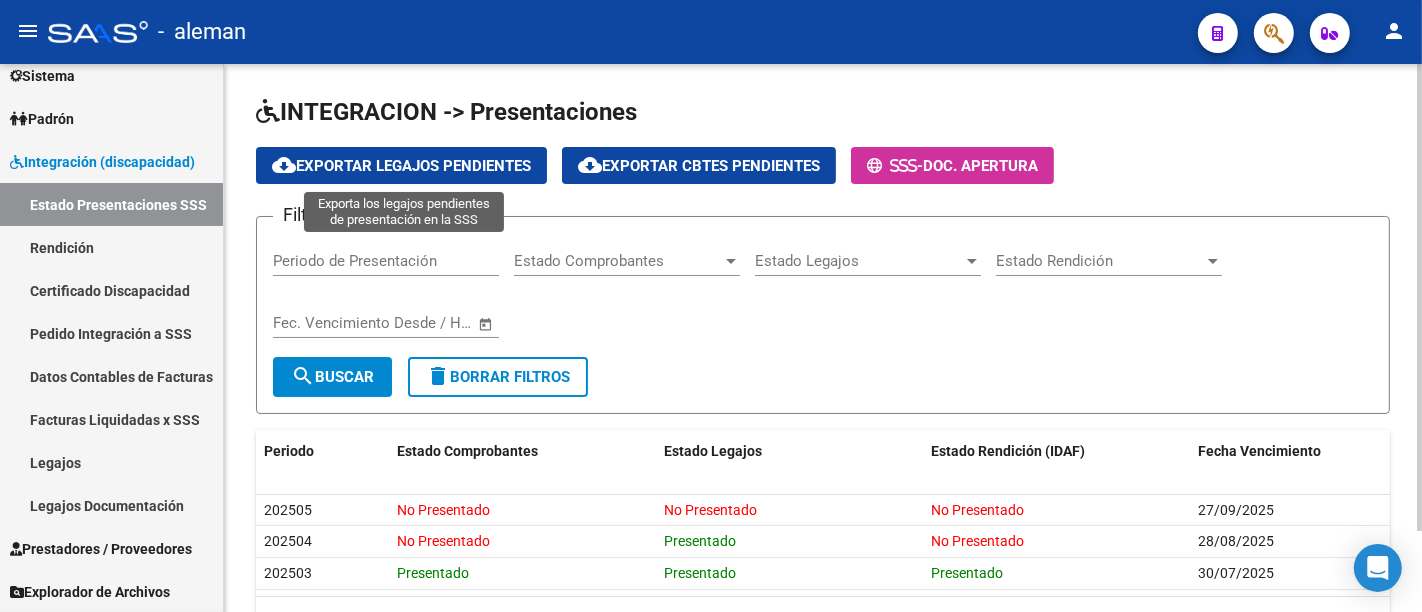 click on "cloud_download  Exportar Legajos Pendientes" 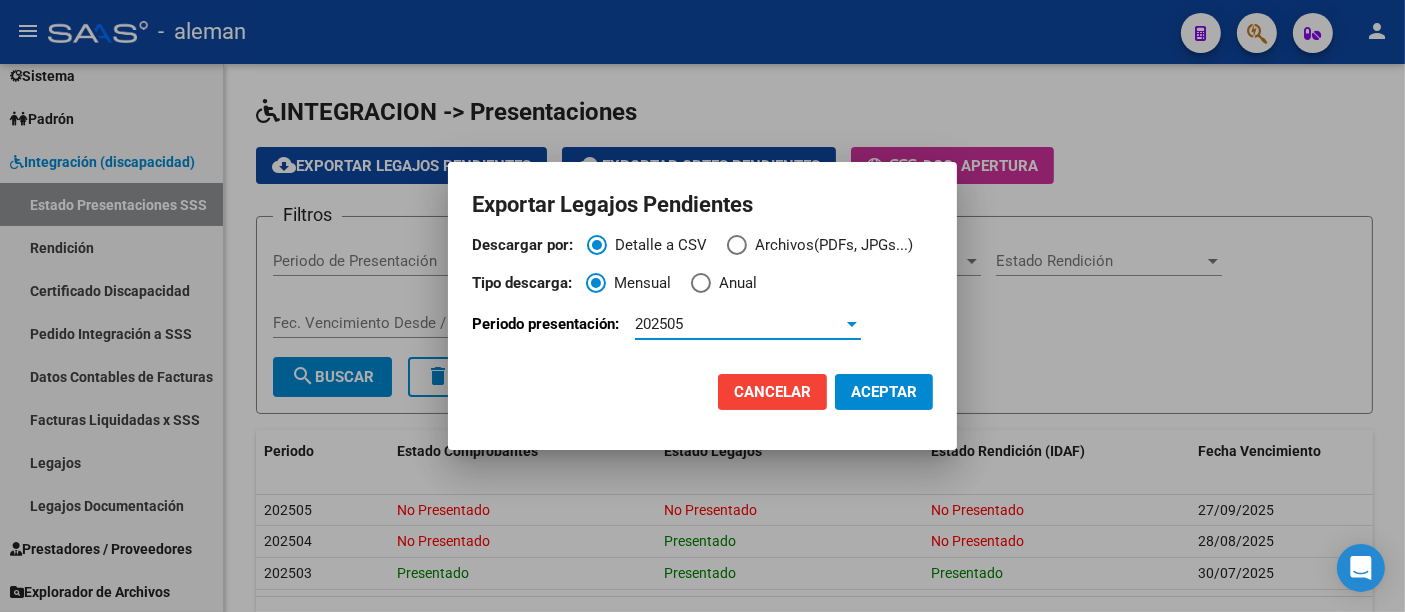 click on "202505" at bounding box center (739, 324) 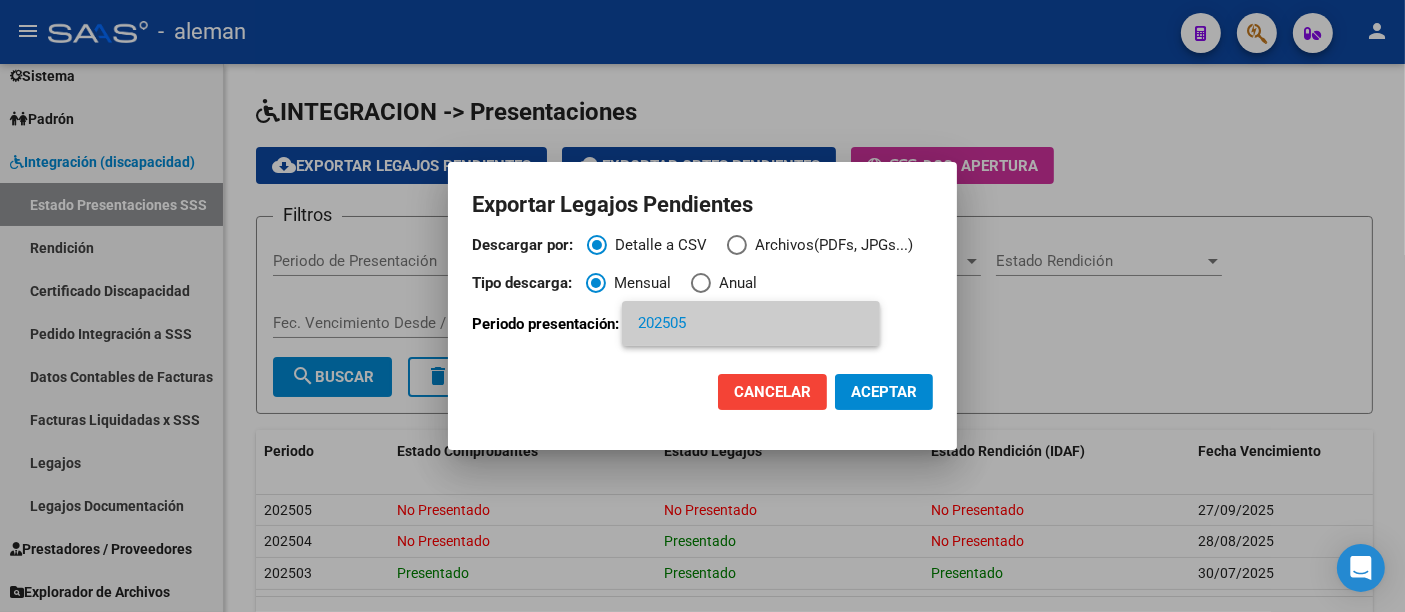 click on "202505" at bounding box center (751, 323) 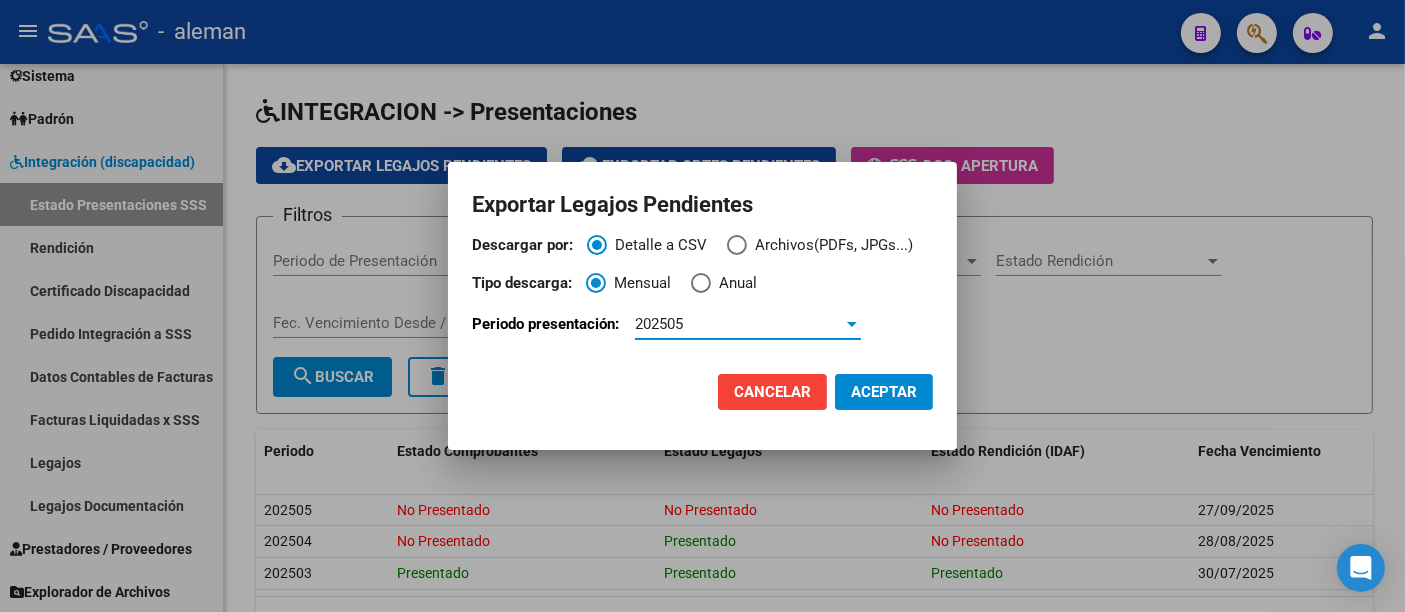 click on "ACEPTAR" 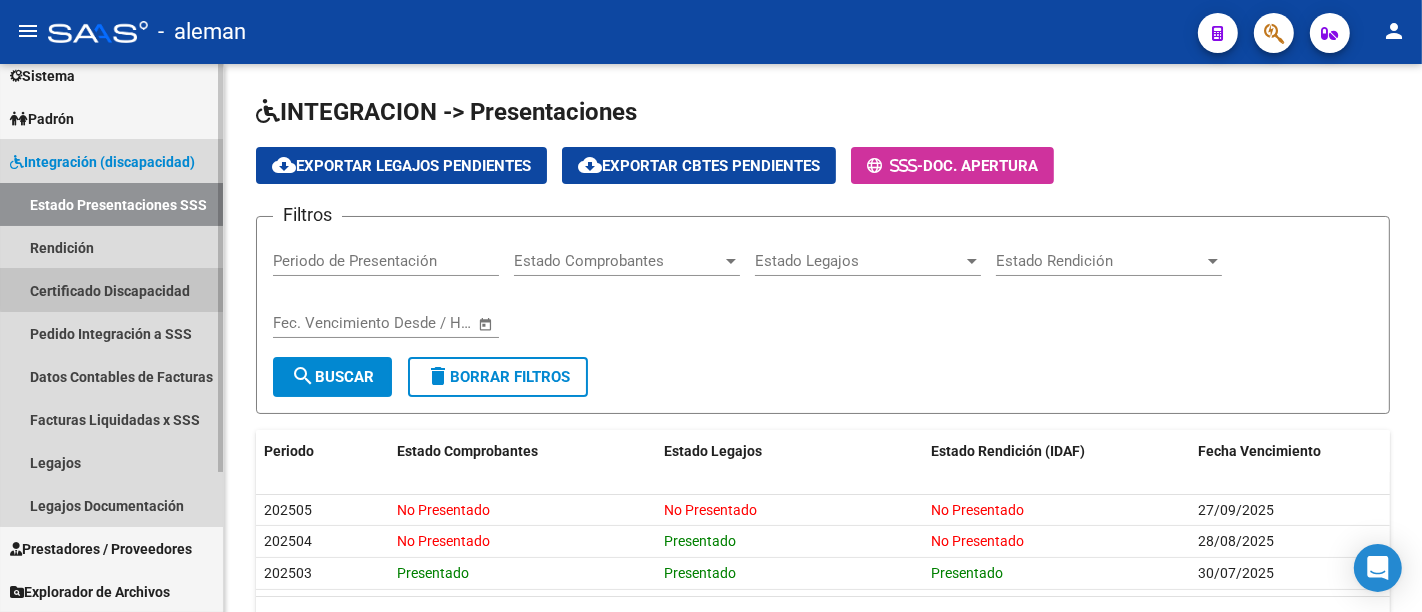 click on "Certificado Discapacidad" at bounding box center (111, 290) 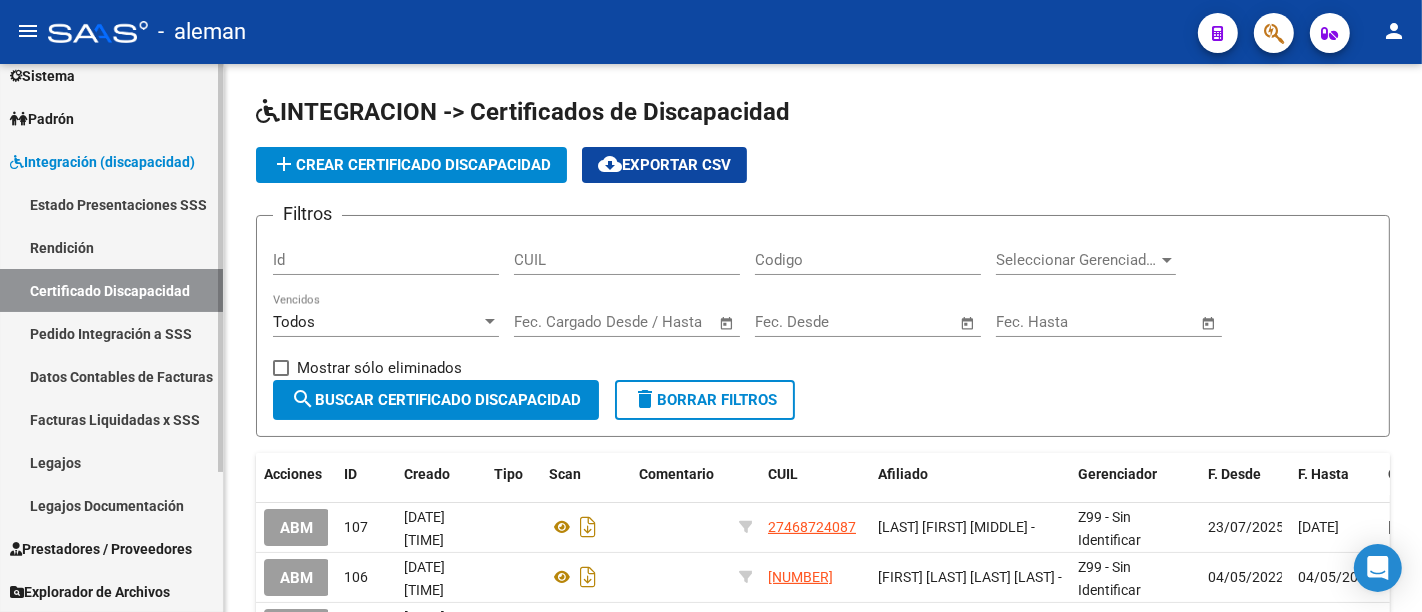 click on "Pedido Integración a SSS" at bounding box center (111, 333) 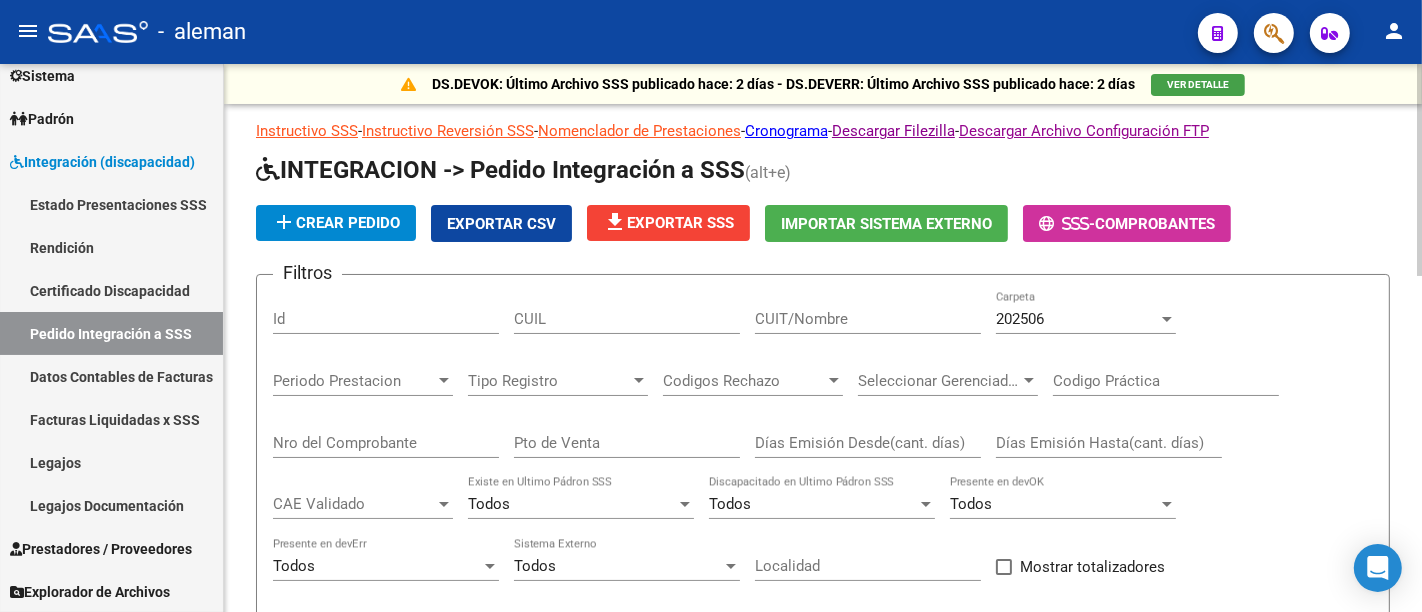 click on "Exportar CSV" 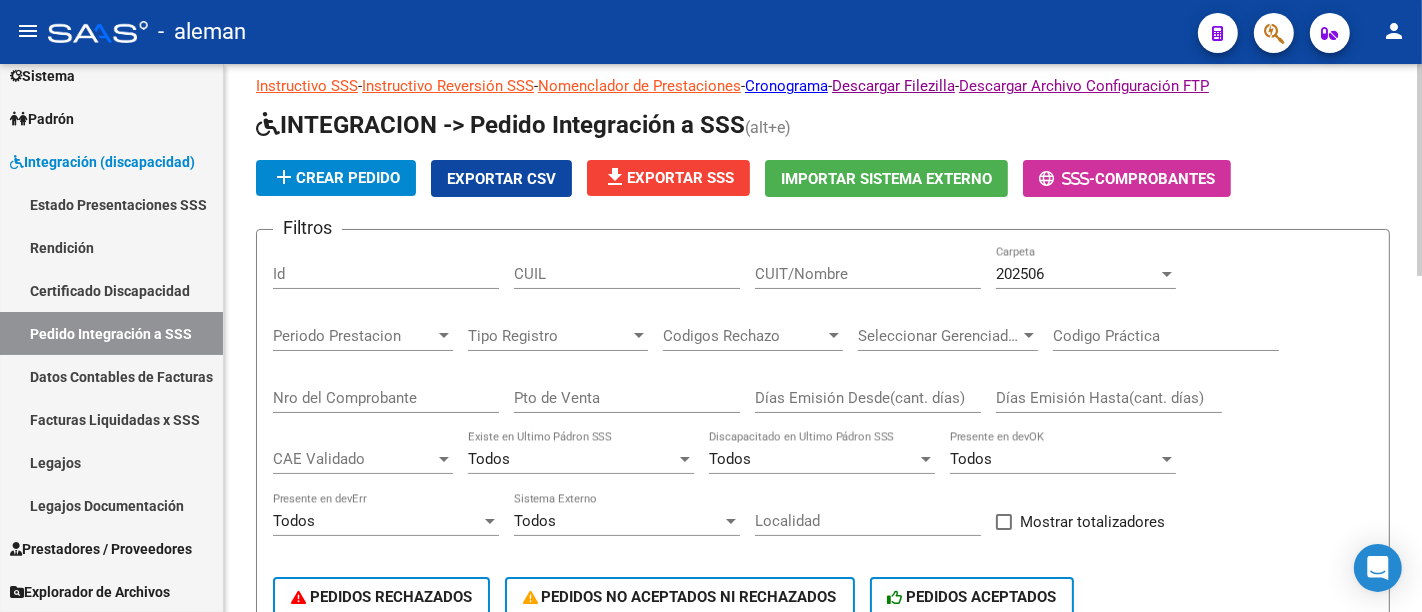 scroll, scrollTop: 0, scrollLeft: 0, axis: both 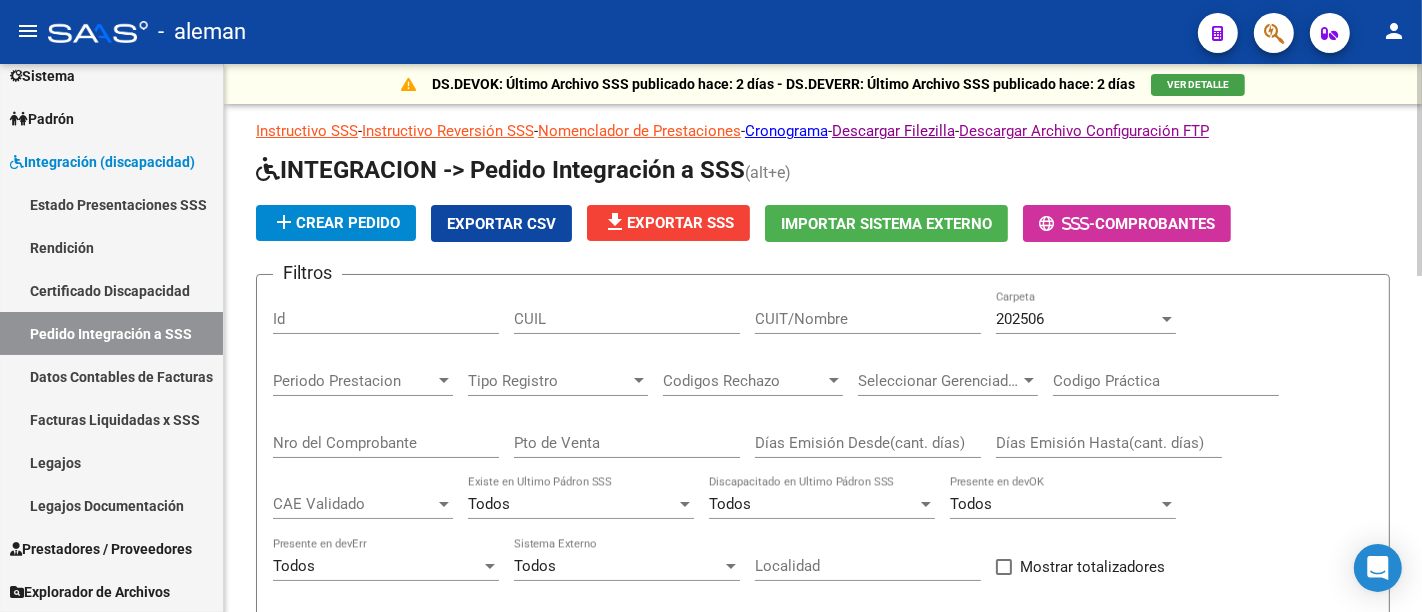 click on "202506" at bounding box center (1077, 319) 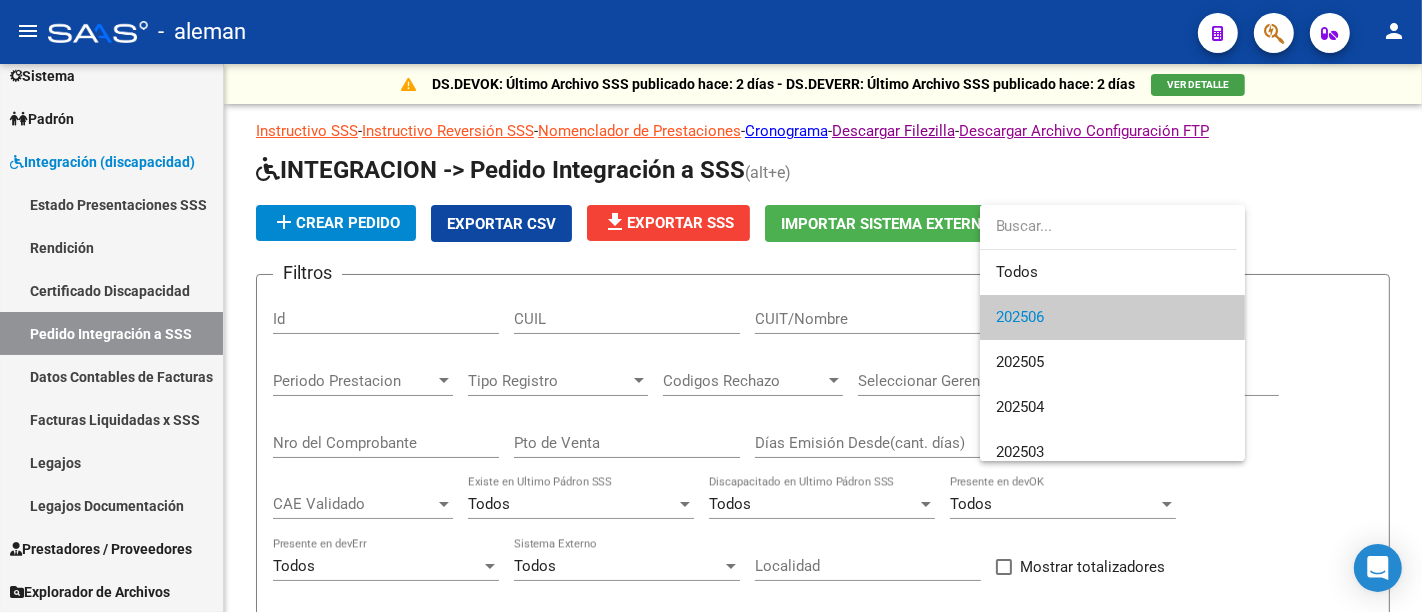 click on "202506" at bounding box center [1112, 317] 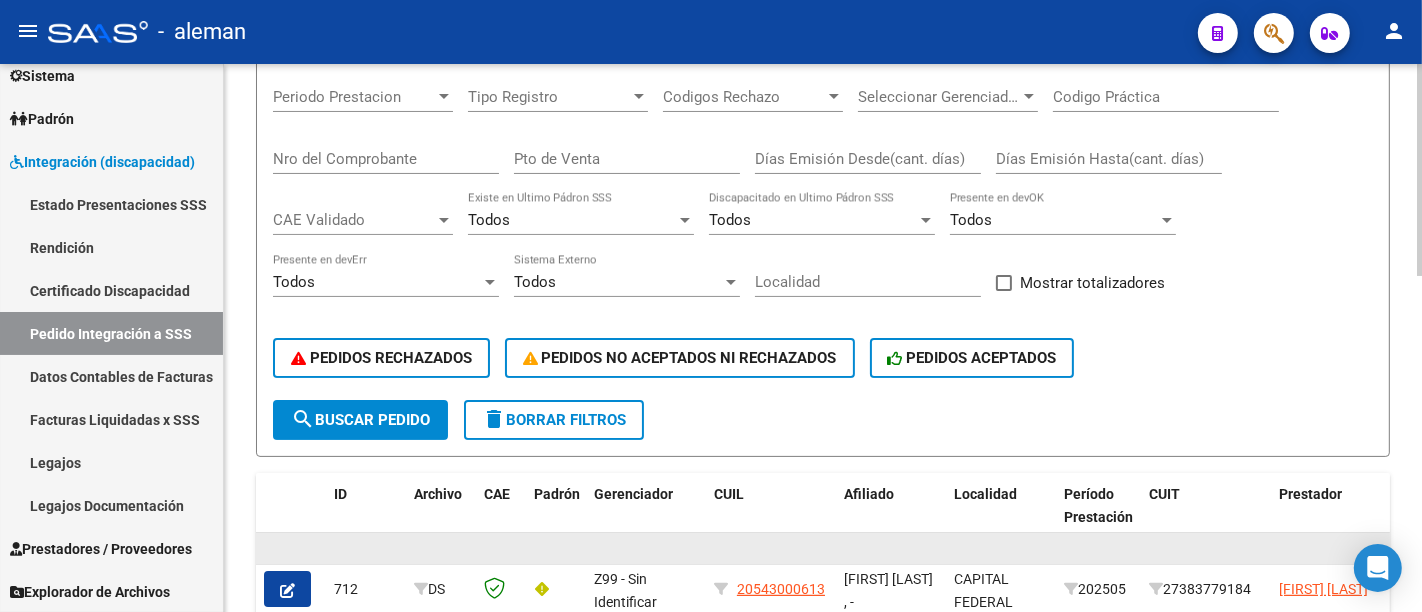 scroll, scrollTop: 333, scrollLeft: 0, axis: vertical 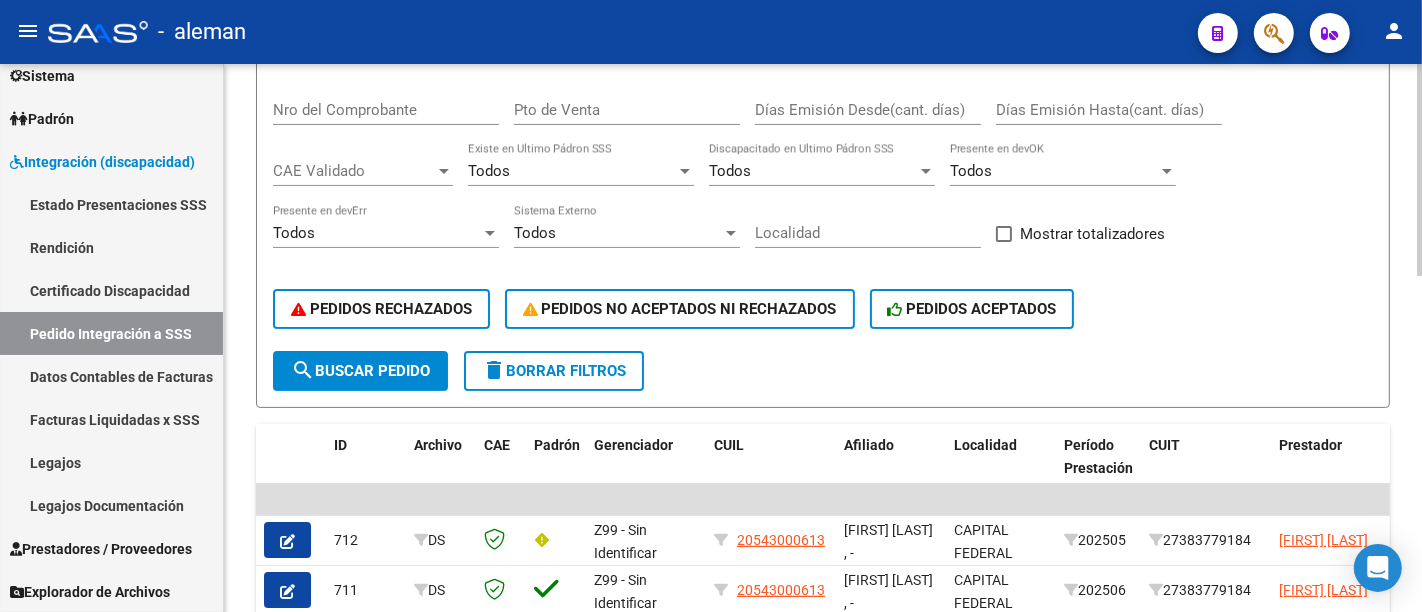 click on "search  Buscar Pedido" 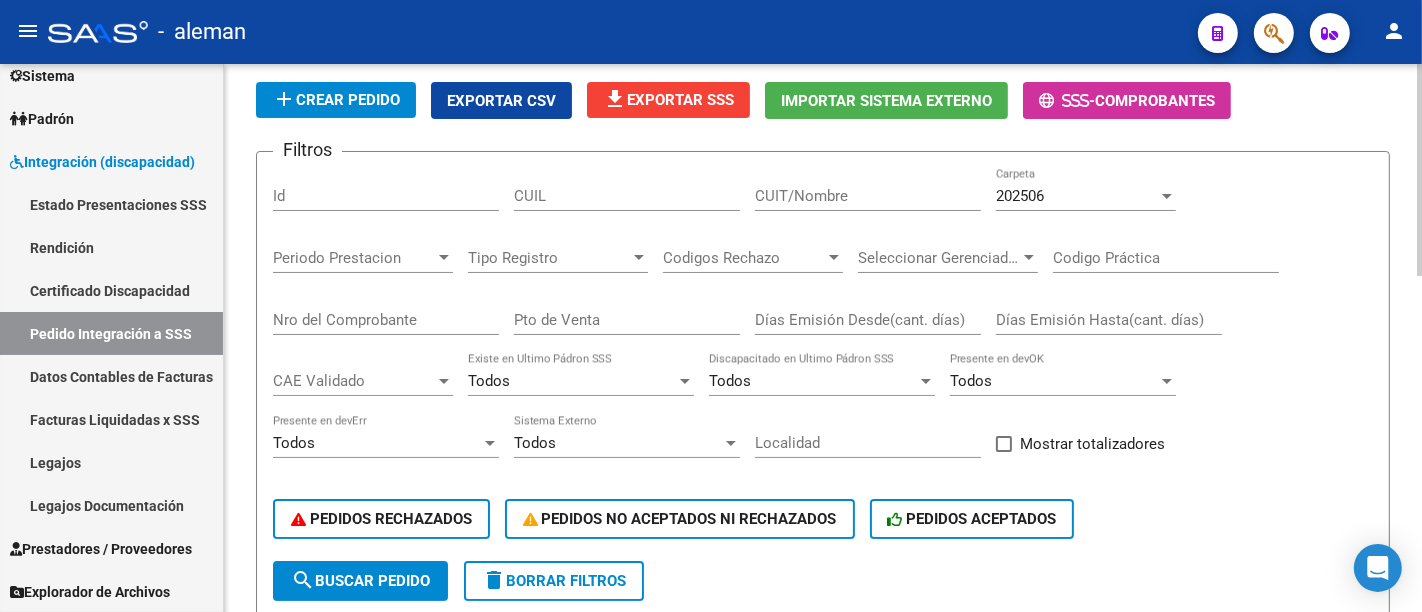 scroll, scrollTop: 0, scrollLeft: 0, axis: both 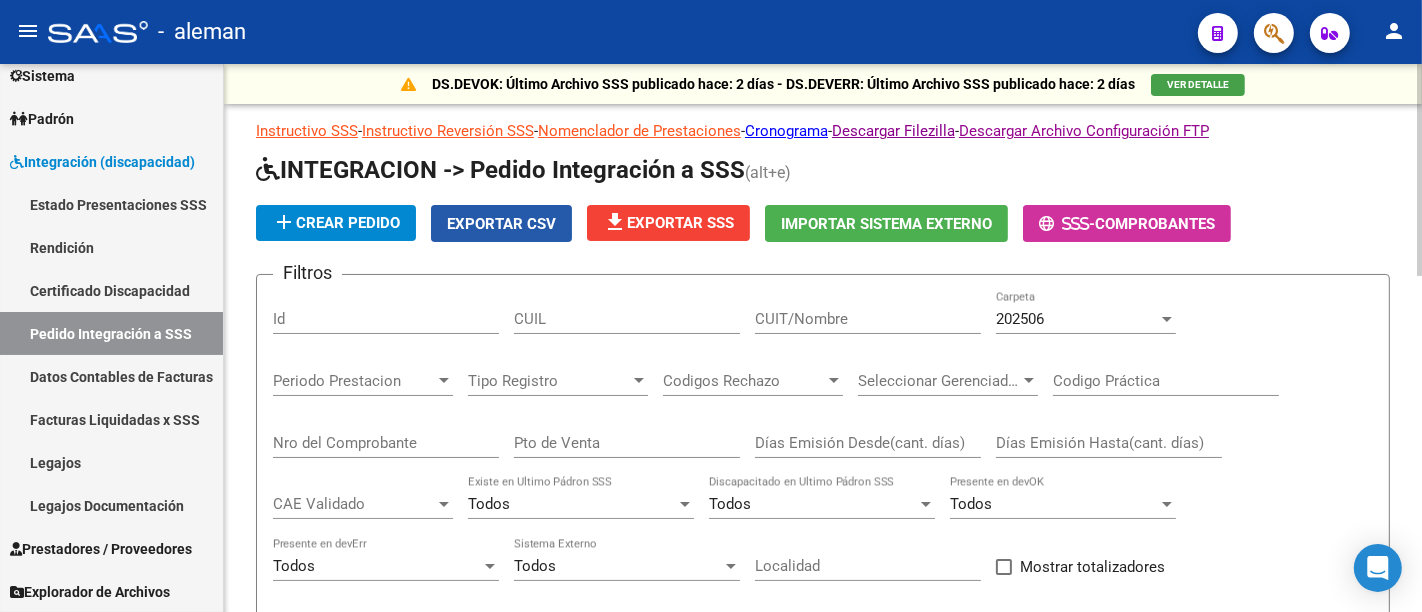 click on "Exportar CSV" 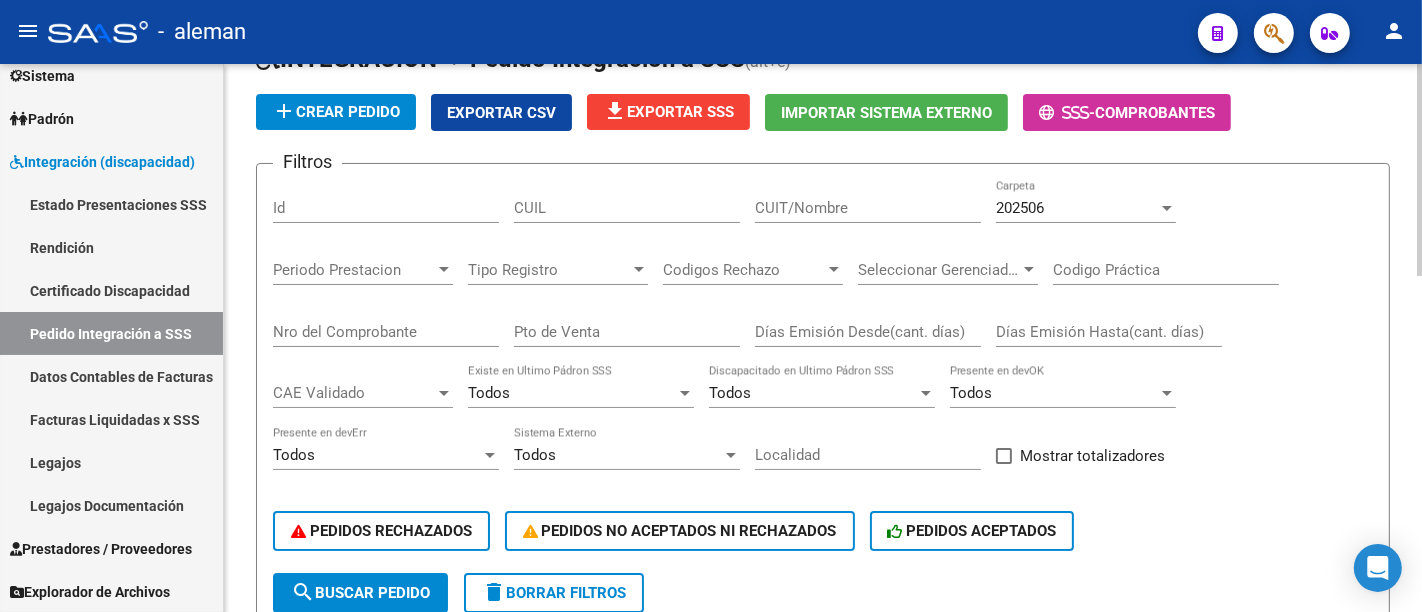 scroll, scrollTop: 222, scrollLeft: 0, axis: vertical 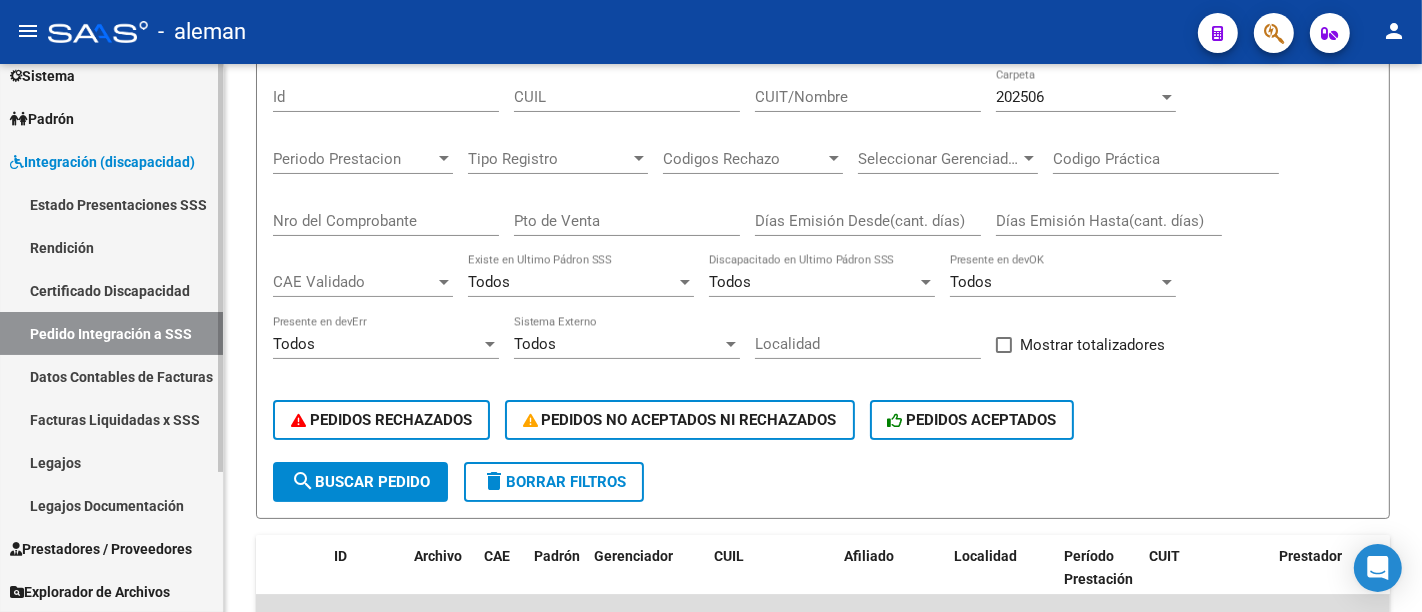 click on "Facturas Liquidadas x SSS" at bounding box center (111, 419) 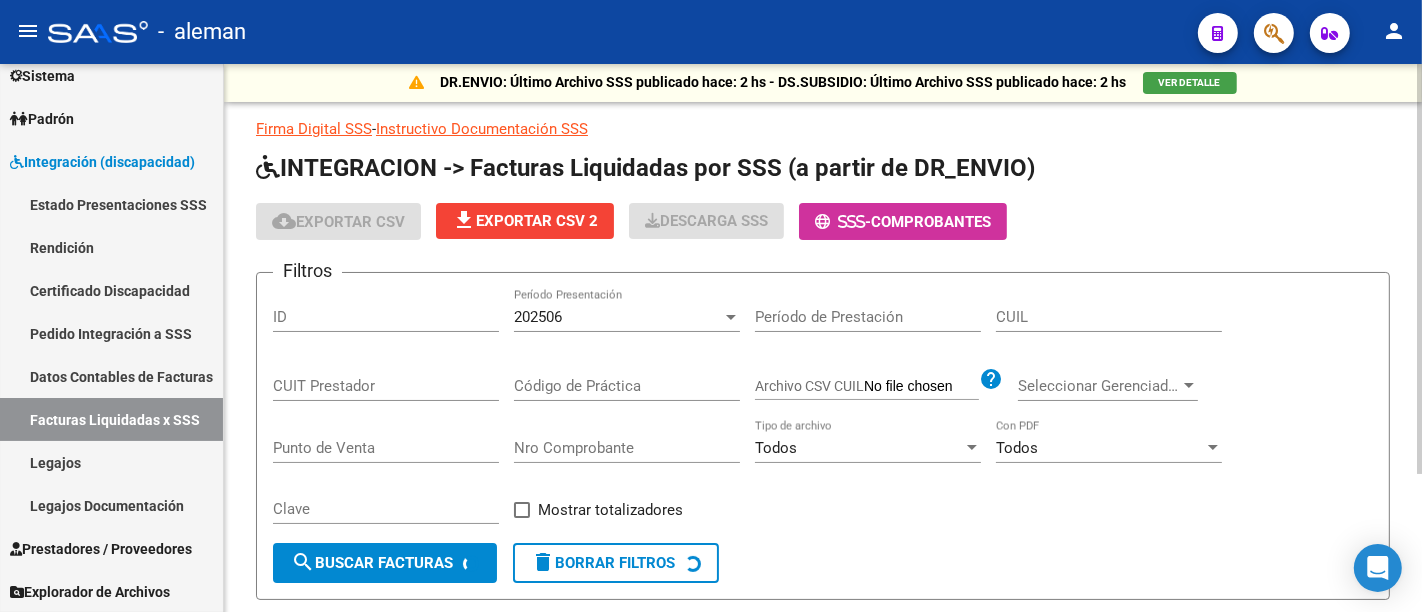 scroll, scrollTop: 0, scrollLeft: 0, axis: both 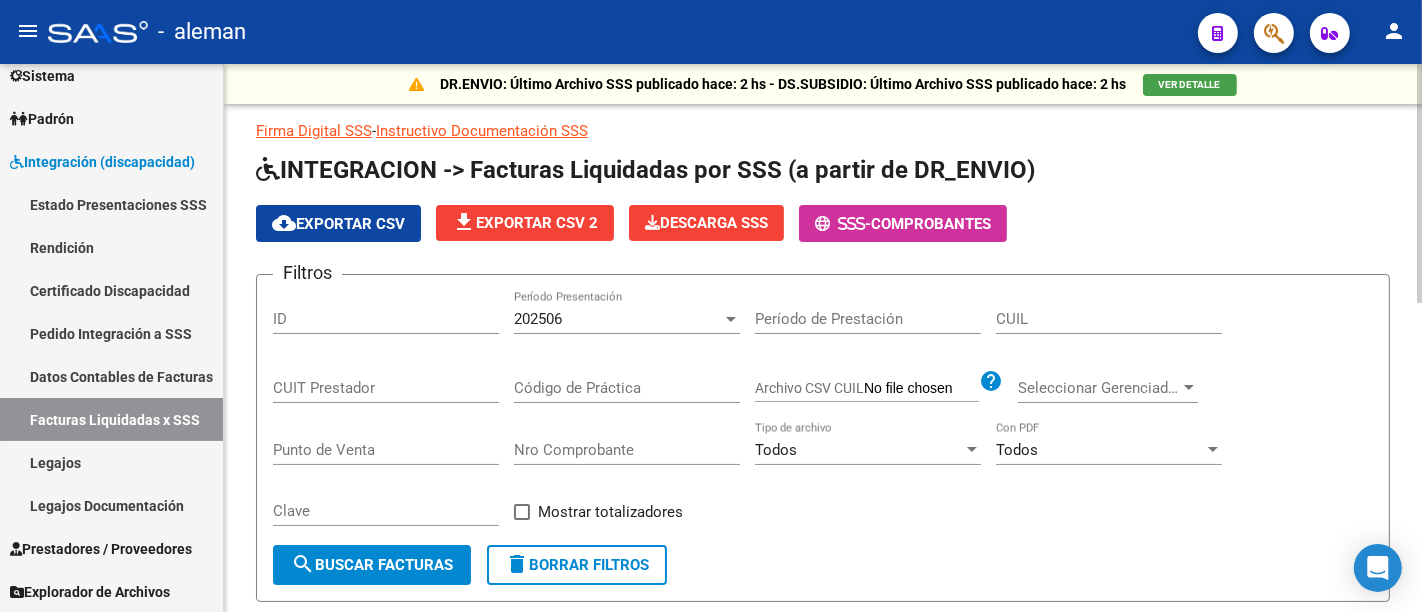 click on "cloud_download  Exportar CSV" 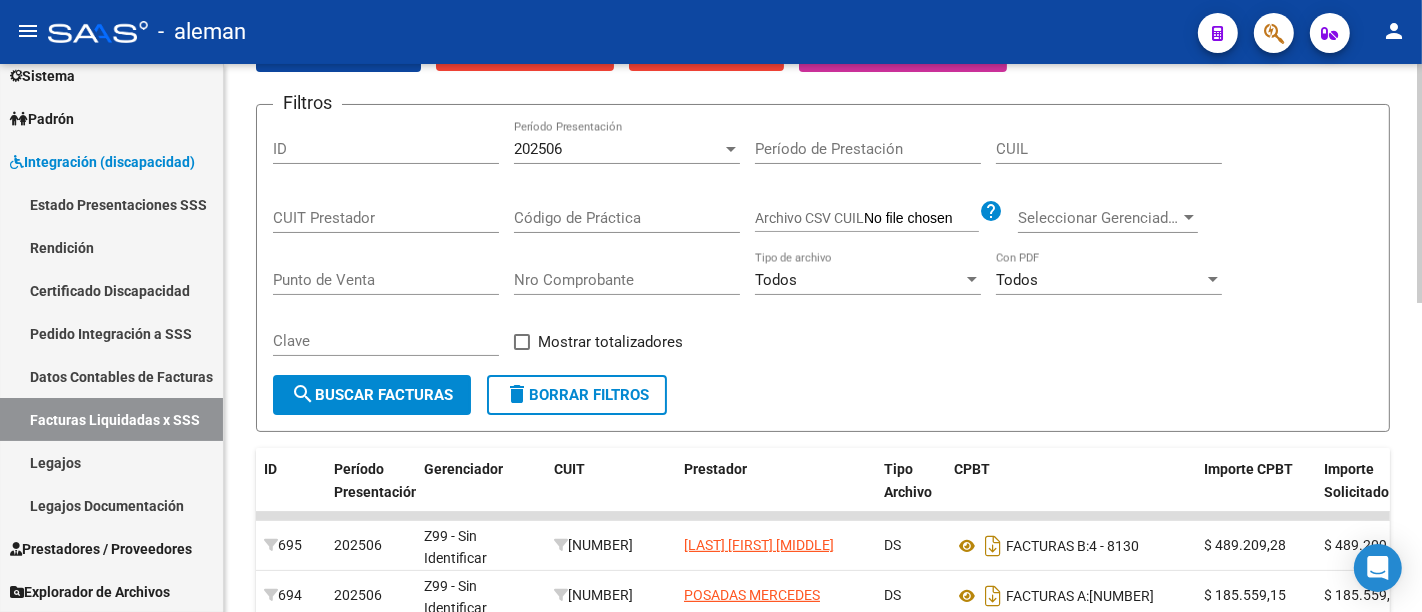 scroll, scrollTop: 0, scrollLeft: 0, axis: both 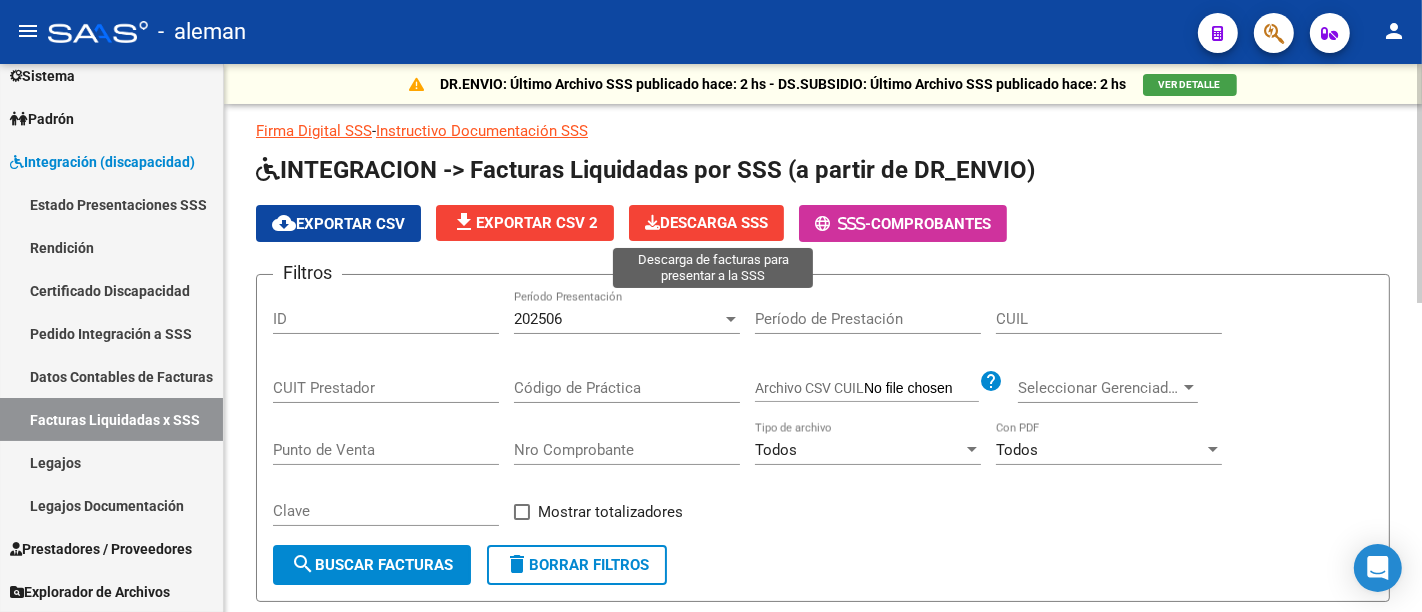 click on "Descarga SSS" 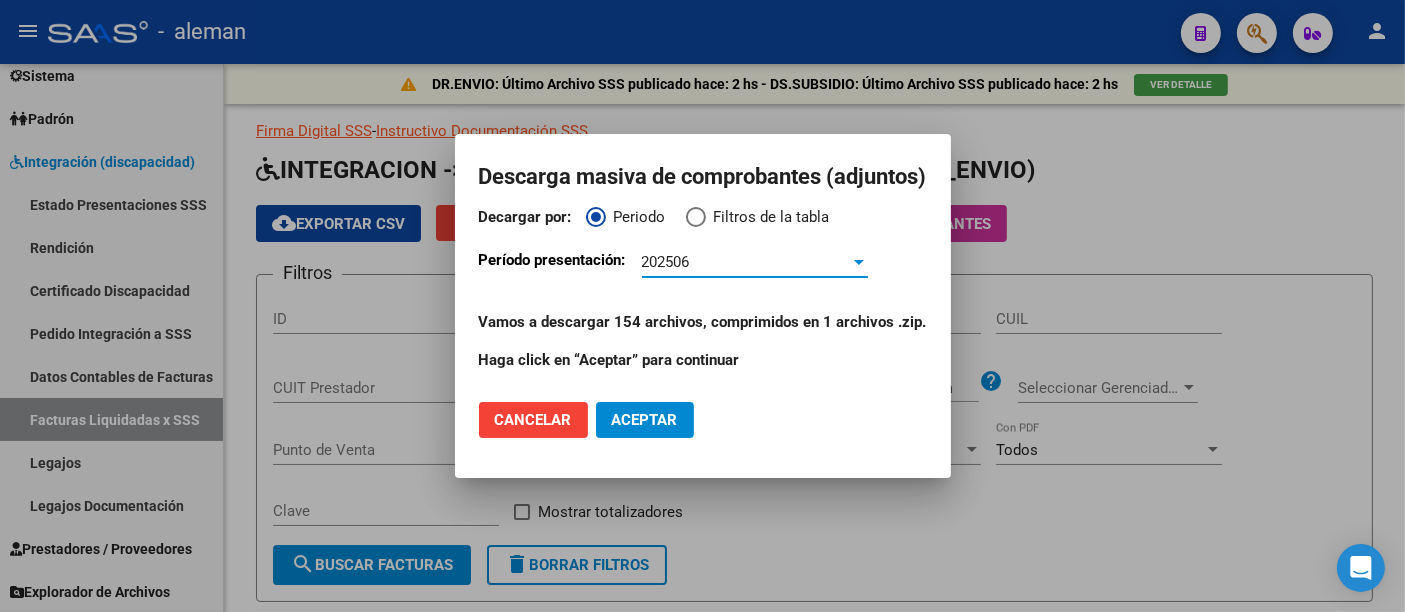 click on "Aceptar" 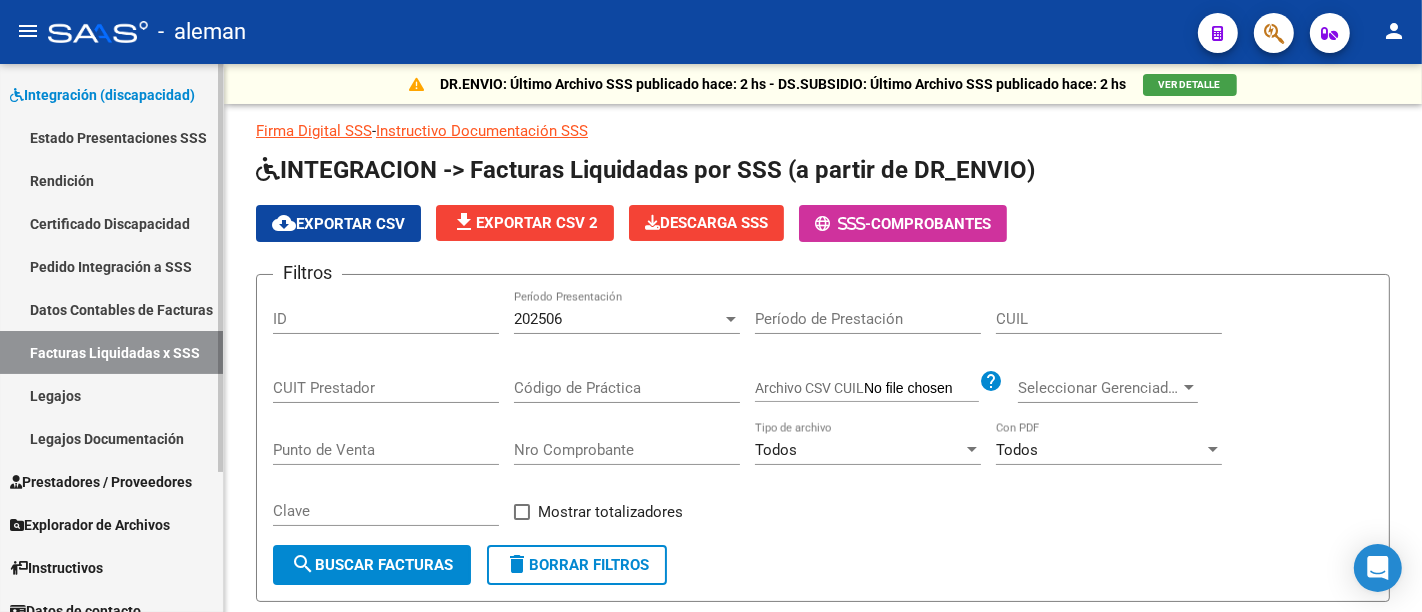scroll, scrollTop: 190, scrollLeft: 0, axis: vertical 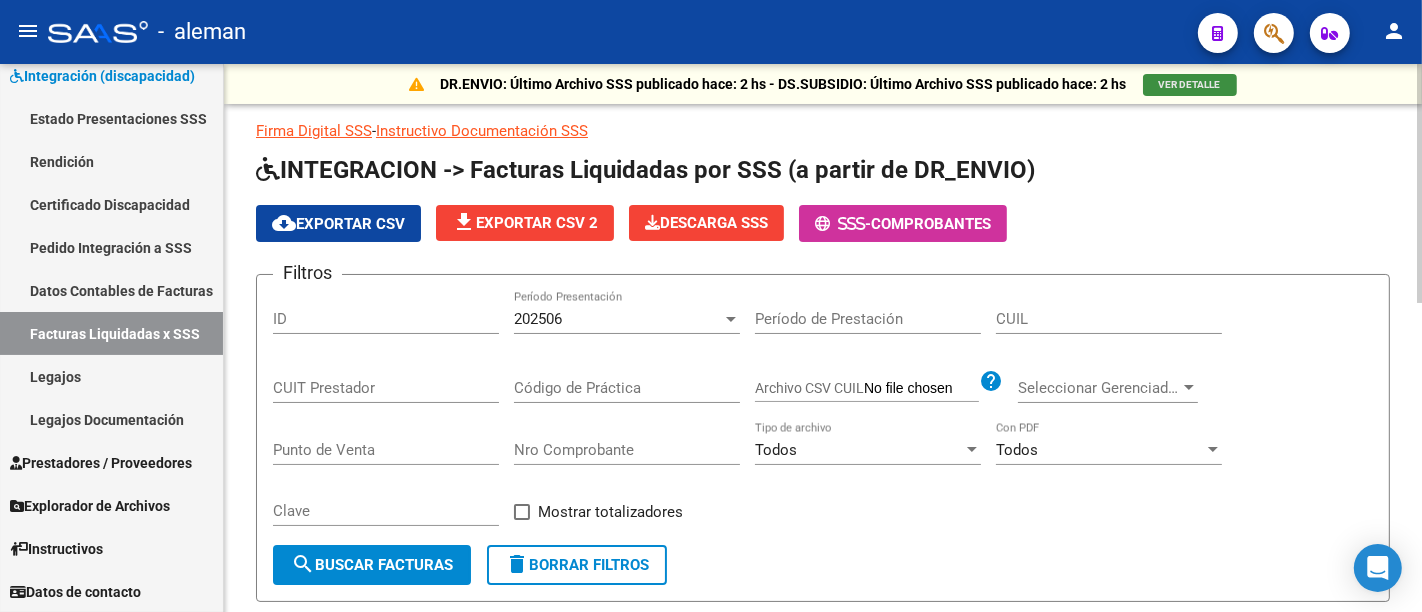 click on "VER DETALLE" 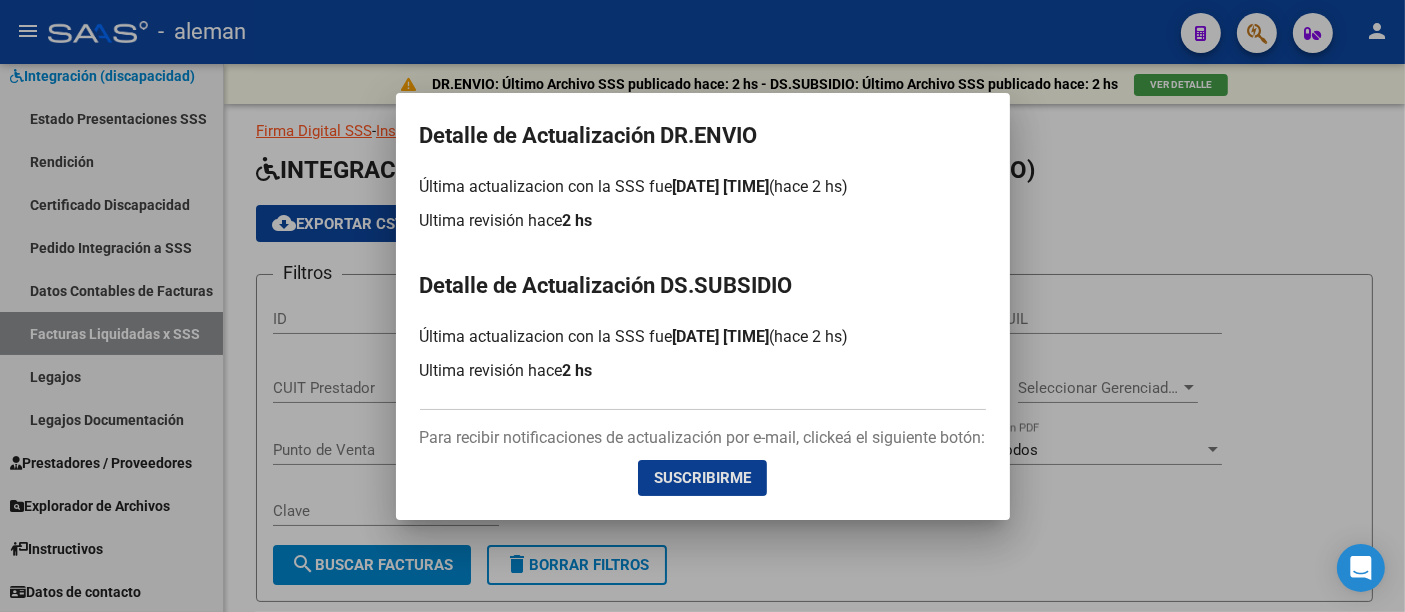 click at bounding box center (702, 306) 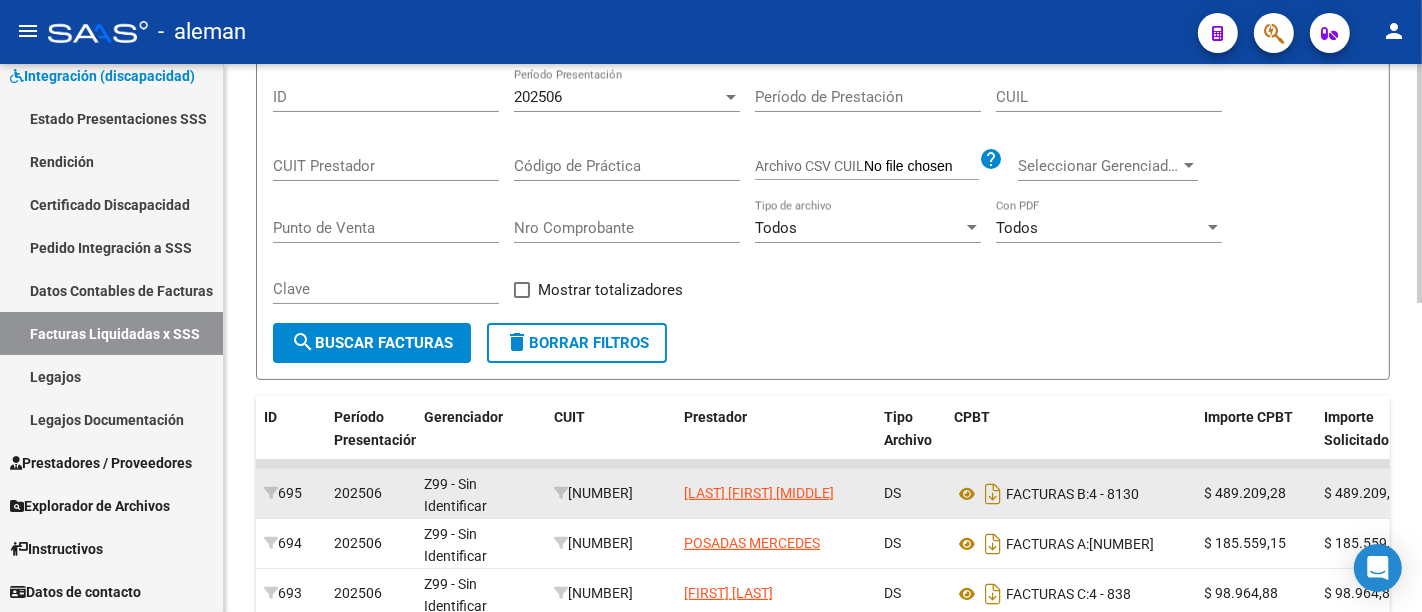 scroll, scrollTop: 0, scrollLeft: 0, axis: both 